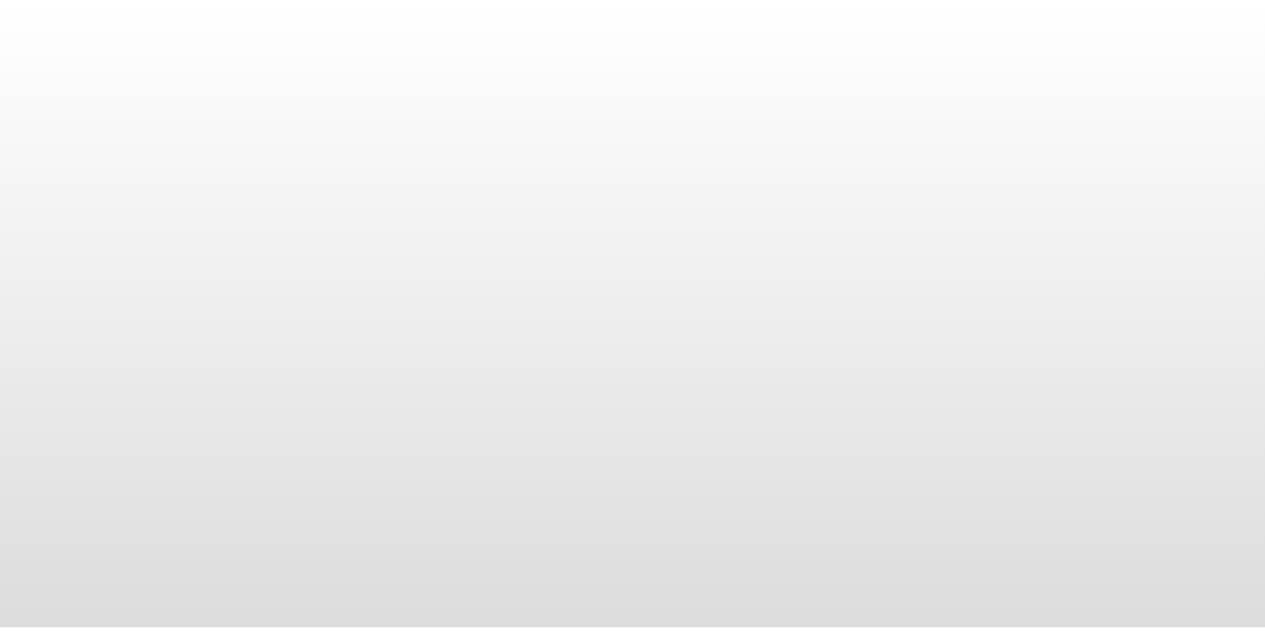 scroll, scrollTop: 0, scrollLeft: 0, axis: both 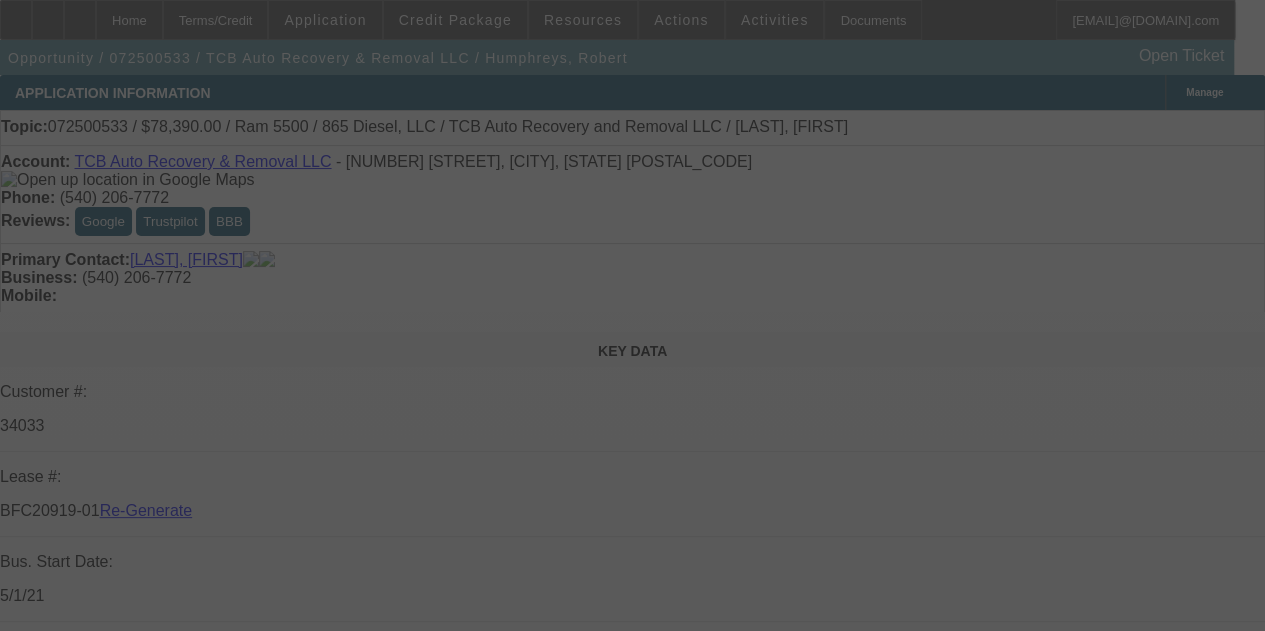 select on "3" 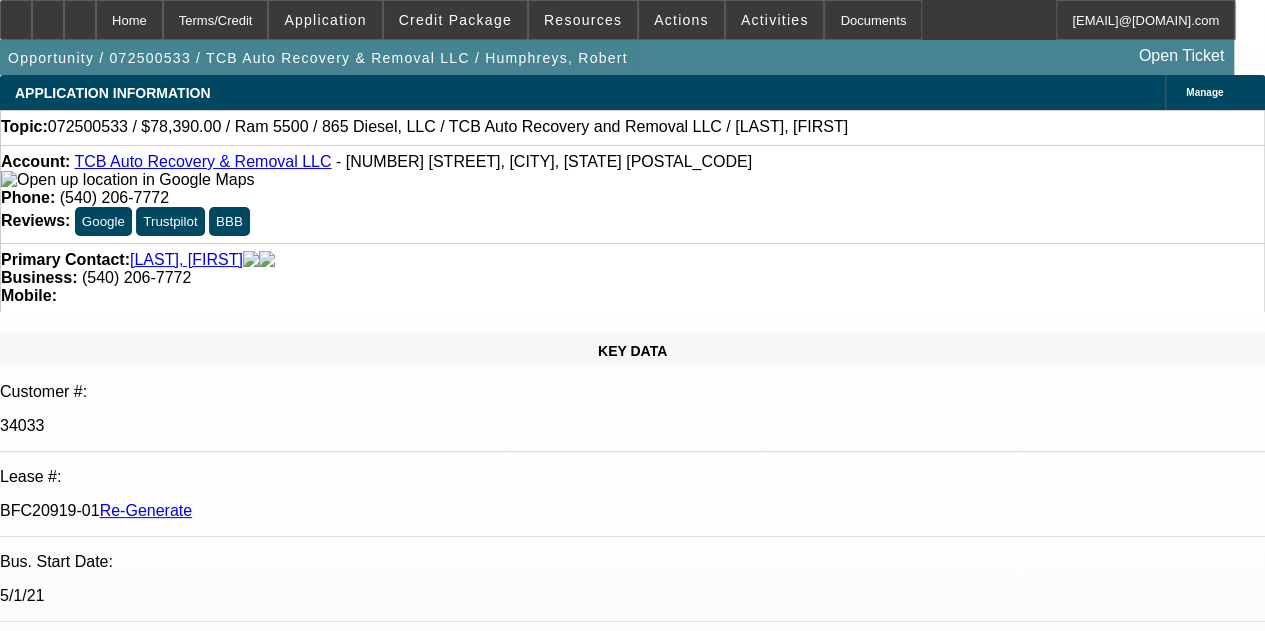 select on "0.1" 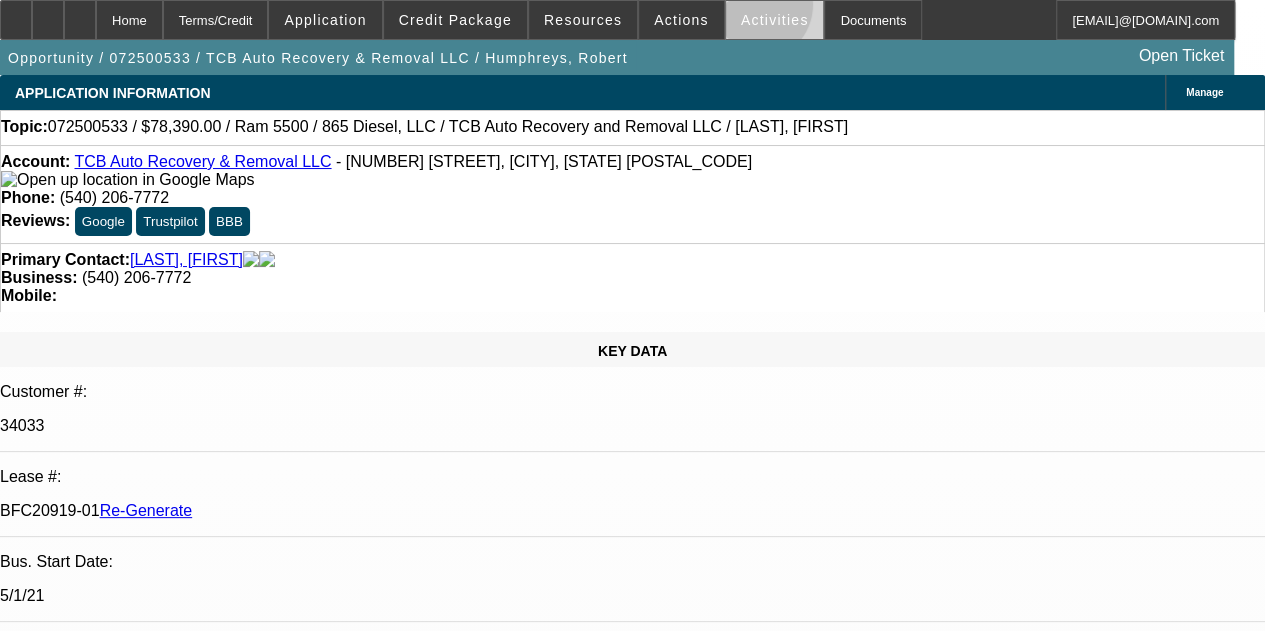 click at bounding box center [775, 20] 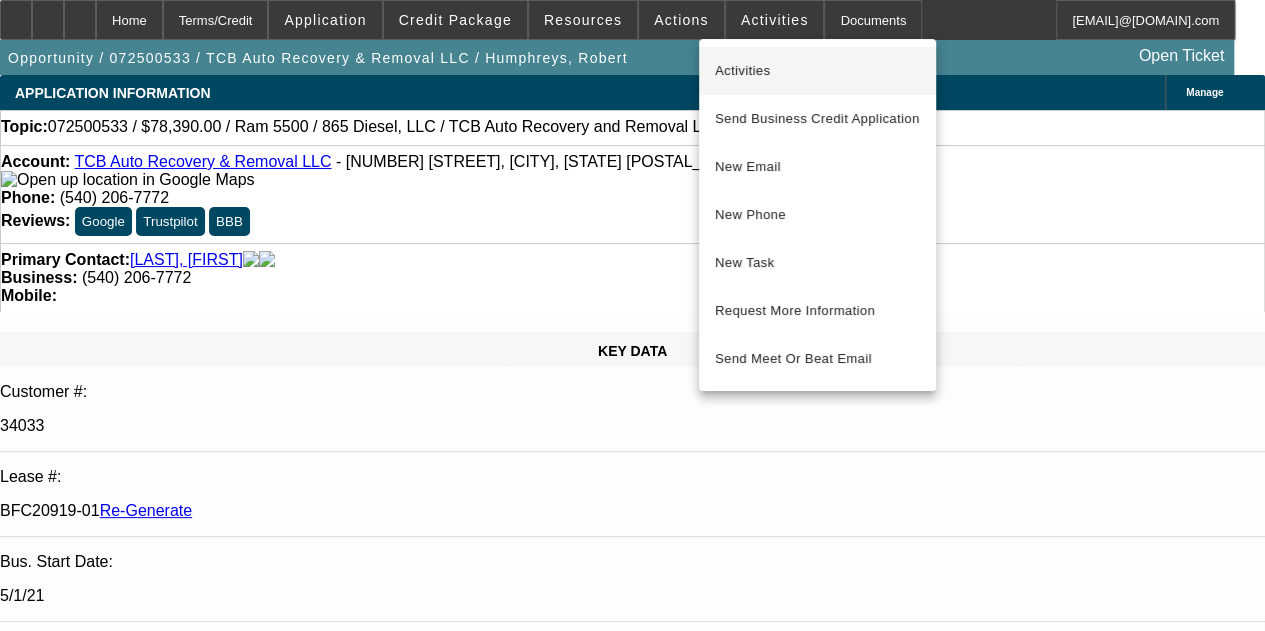 click on "Activities" at bounding box center (817, 71) 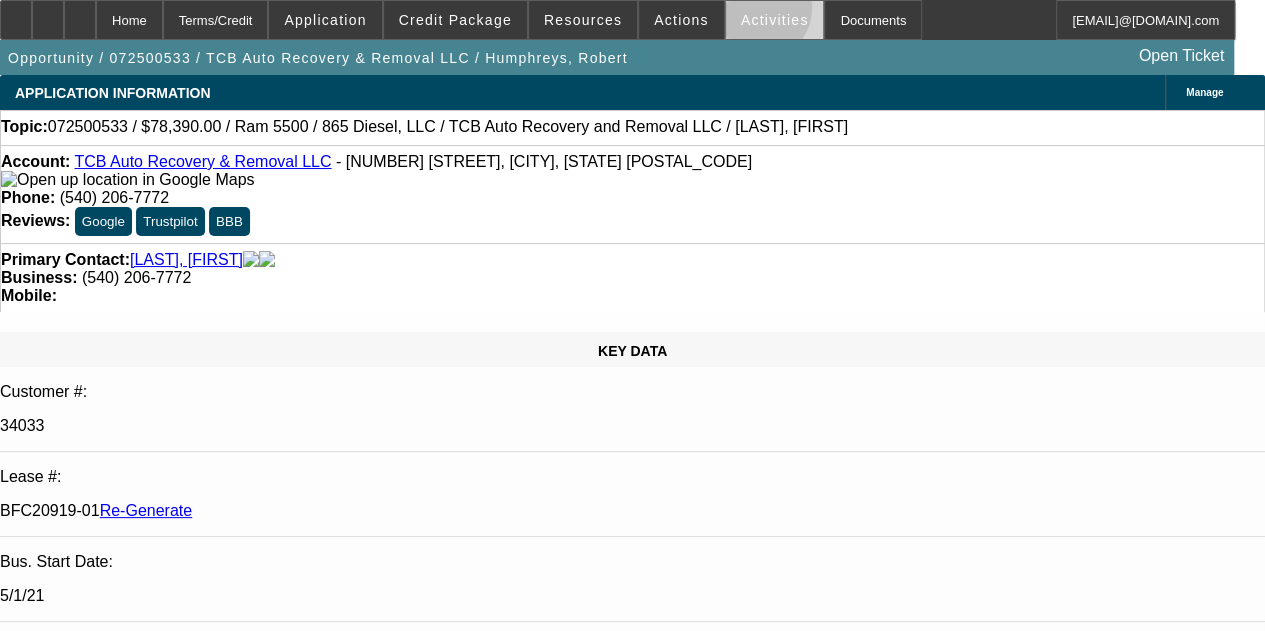 click on "Activities" at bounding box center [775, 20] 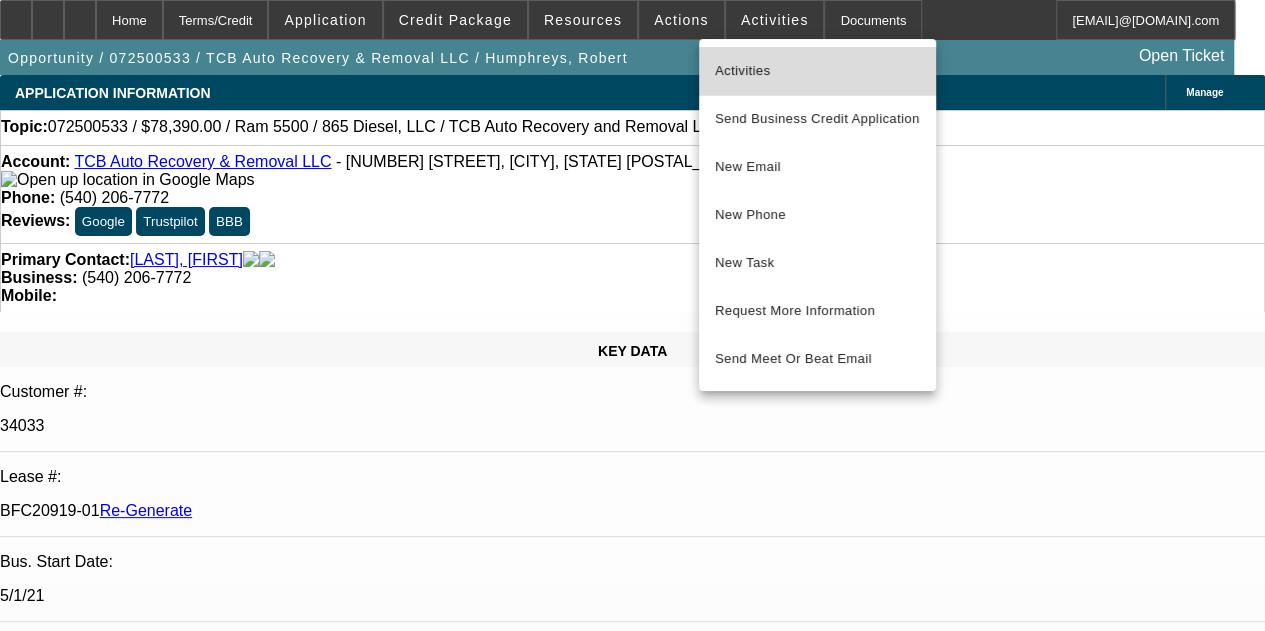 click on "Activities" at bounding box center [817, 71] 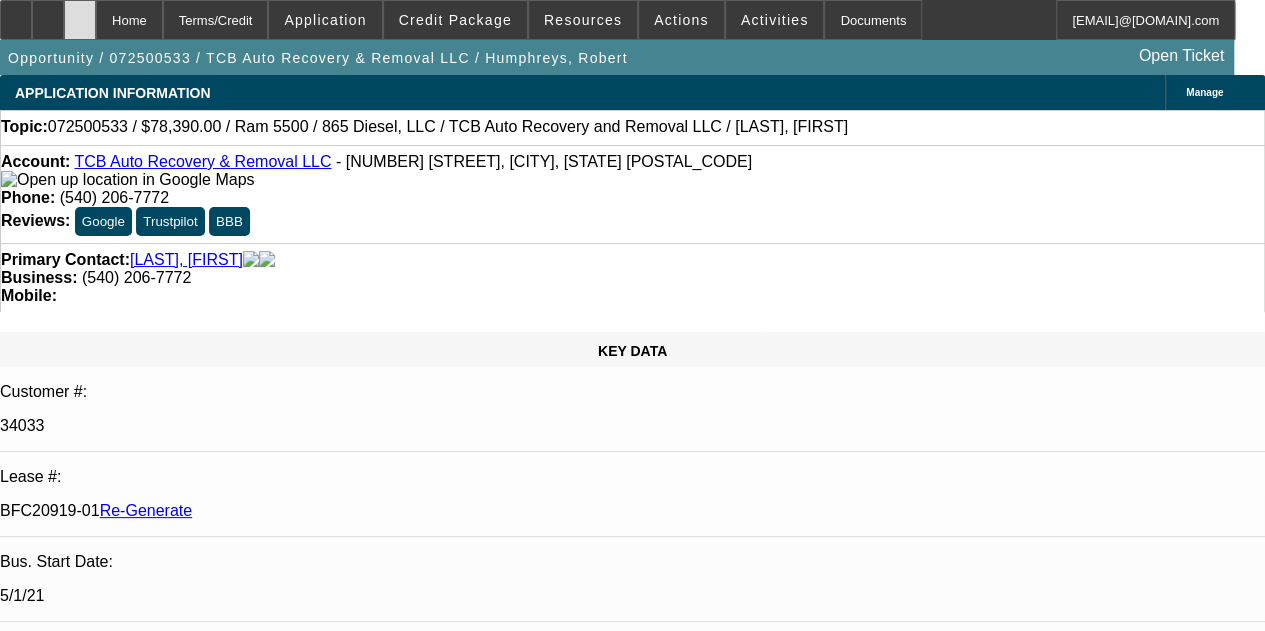 click at bounding box center (80, 13) 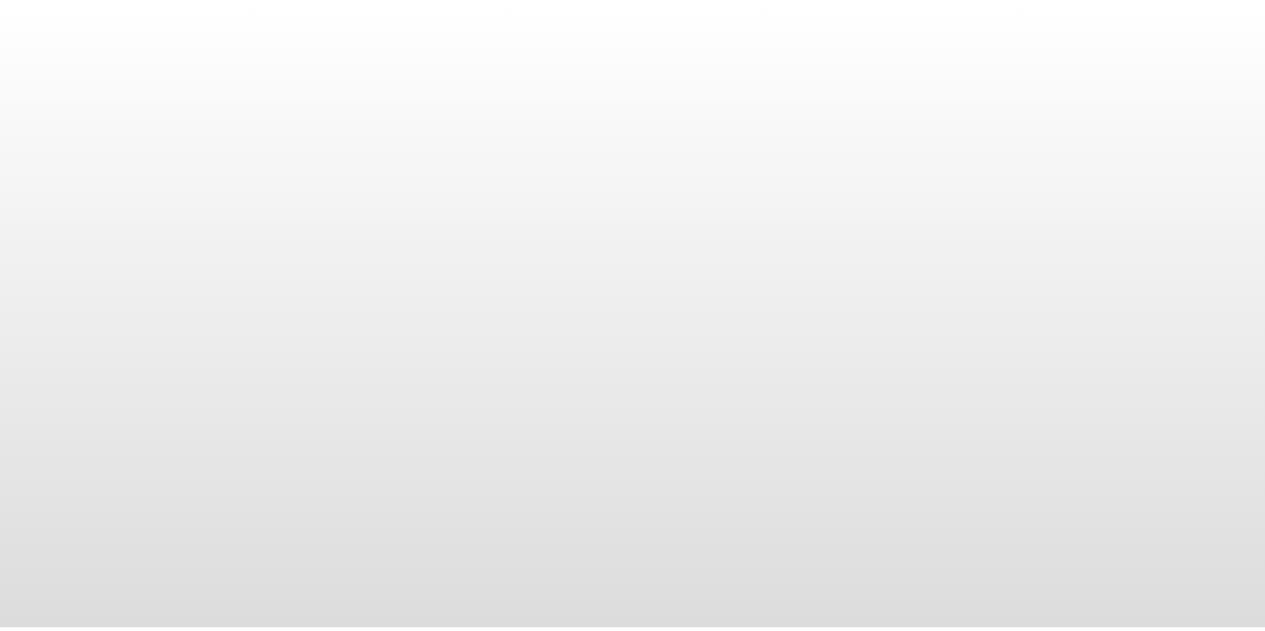 scroll, scrollTop: 0, scrollLeft: 0, axis: both 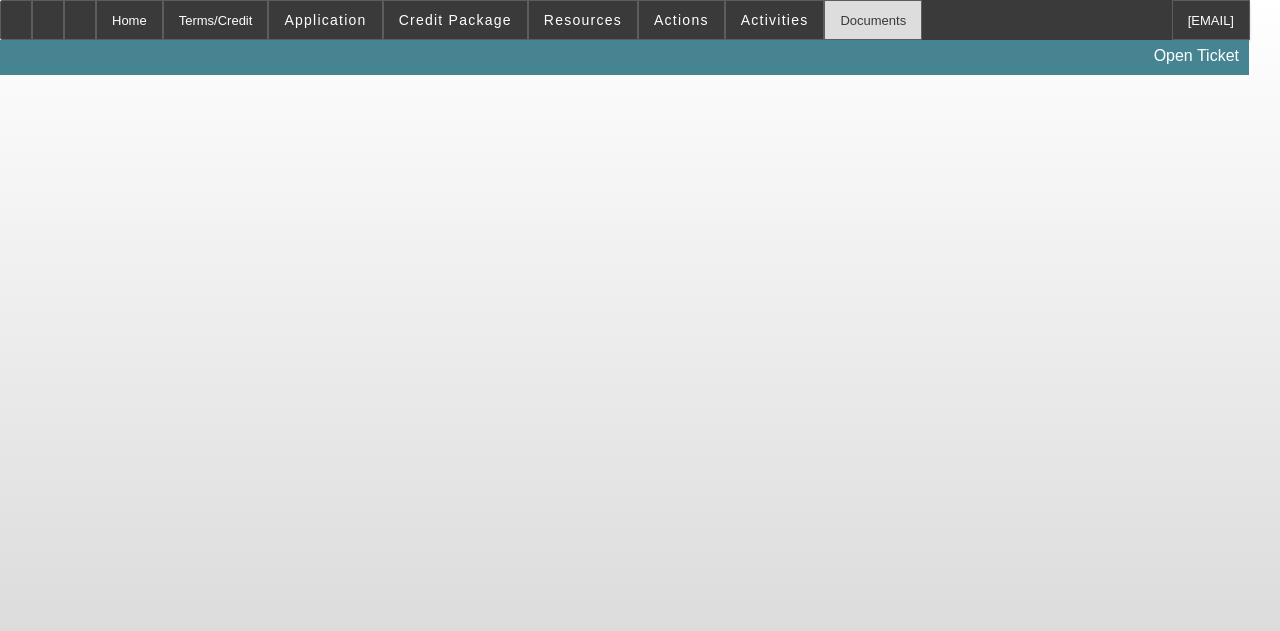 click on "Home
Terms/Credit
Application
Credit Package
Resources
Actions
Activities
Documents
[EMAIL]
Open Ticket" at bounding box center (640, 37) 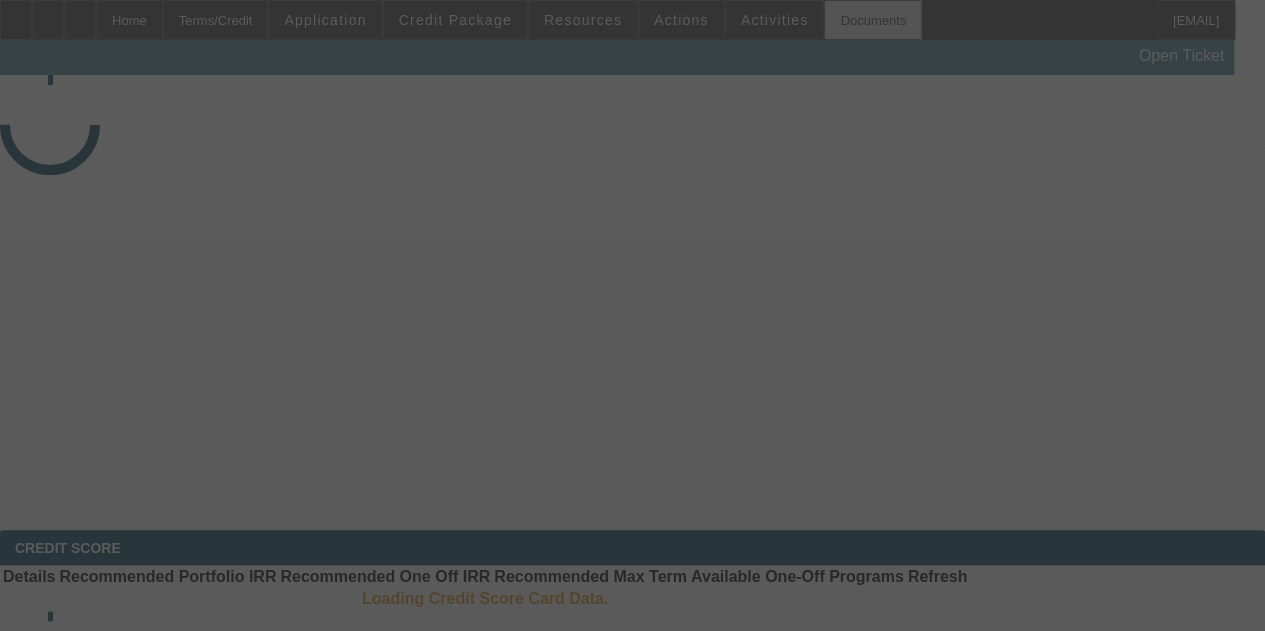 select on "3" 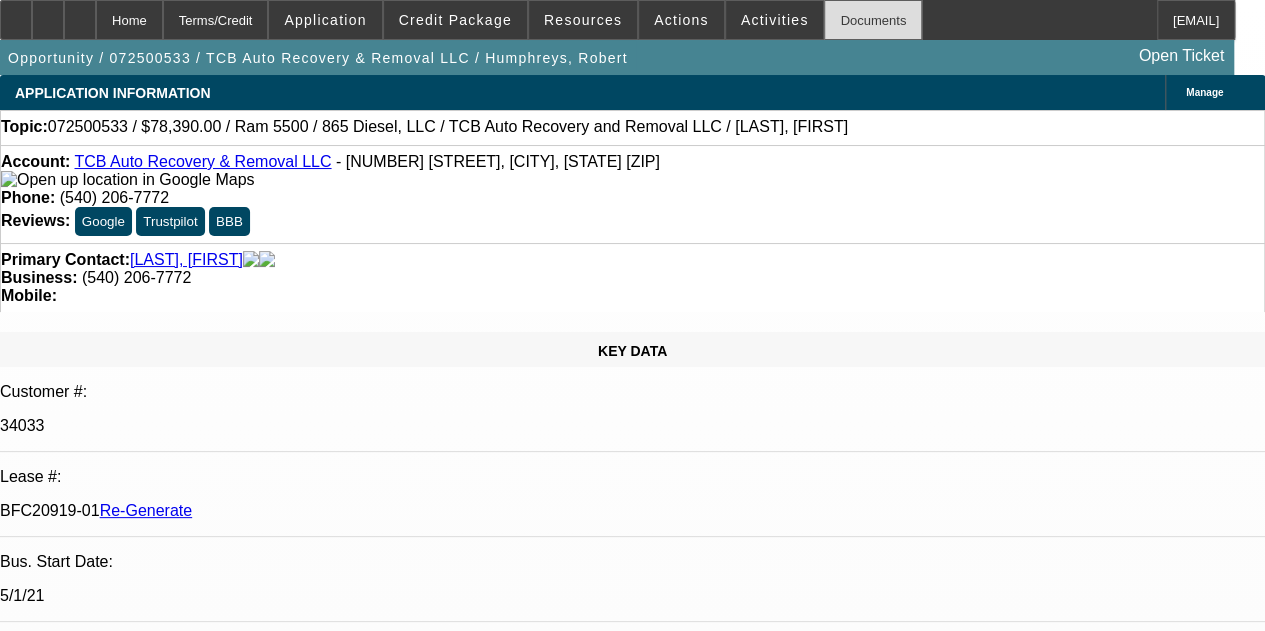 select on "0.1" 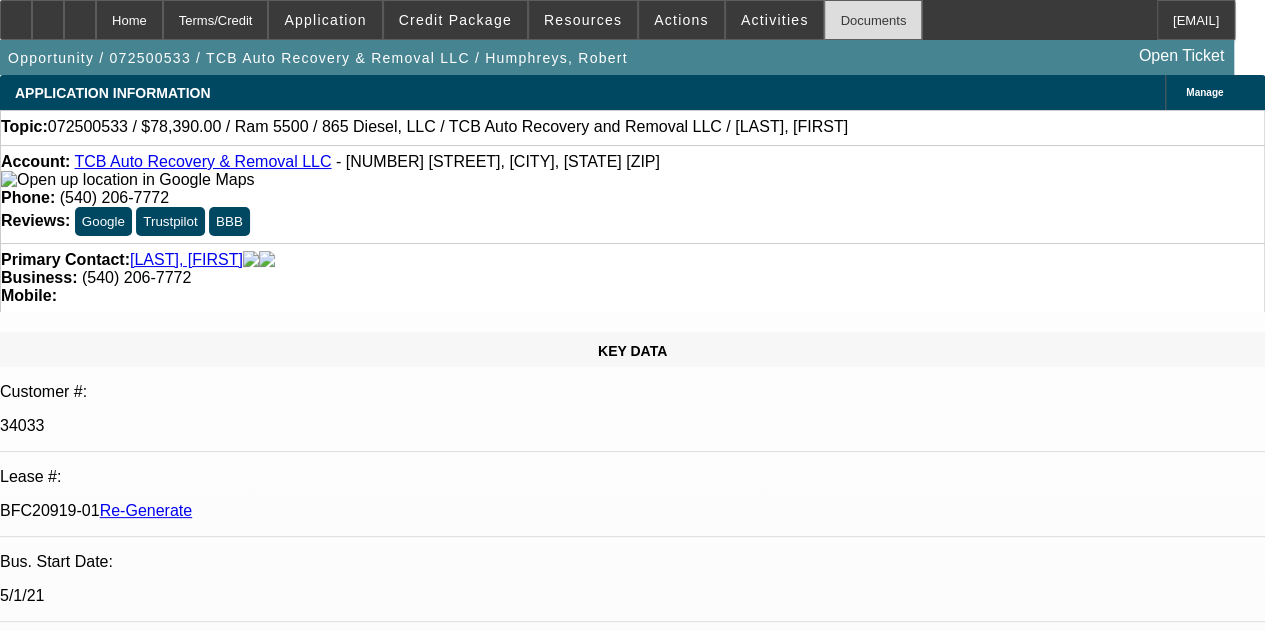select on "2" 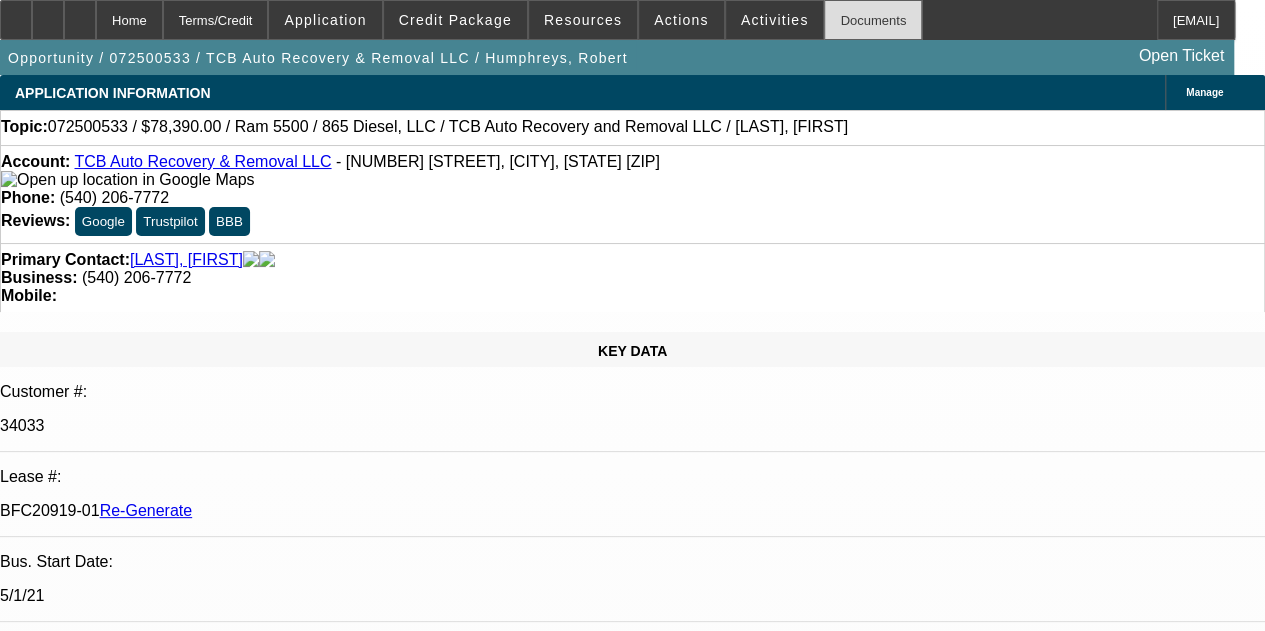 click on "Documents" at bounding box center (873, 20) 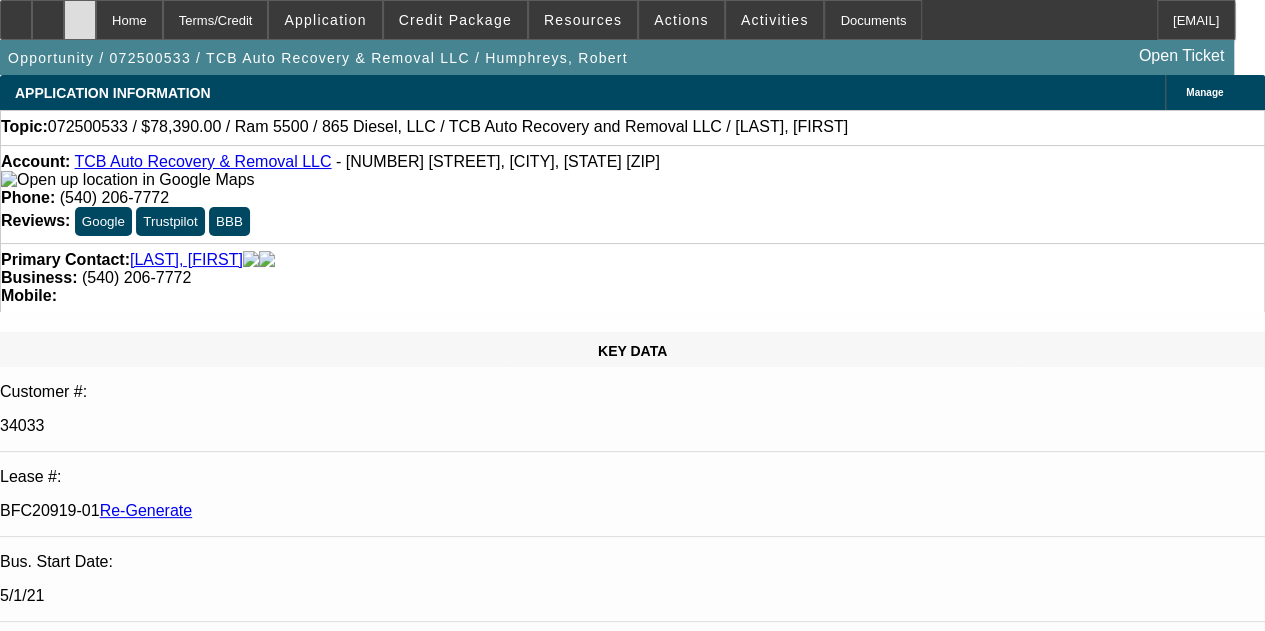click at bounding box center (80, 13) 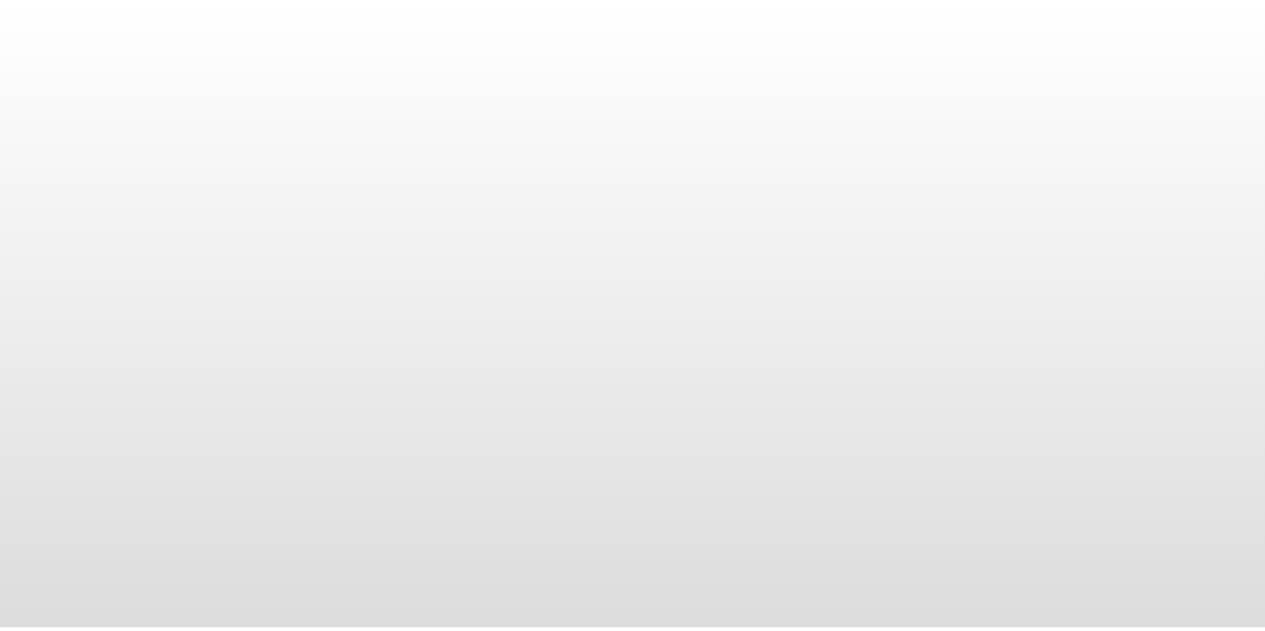 scroll, scrollTop: 0, scrollLeft: 0, axis: both 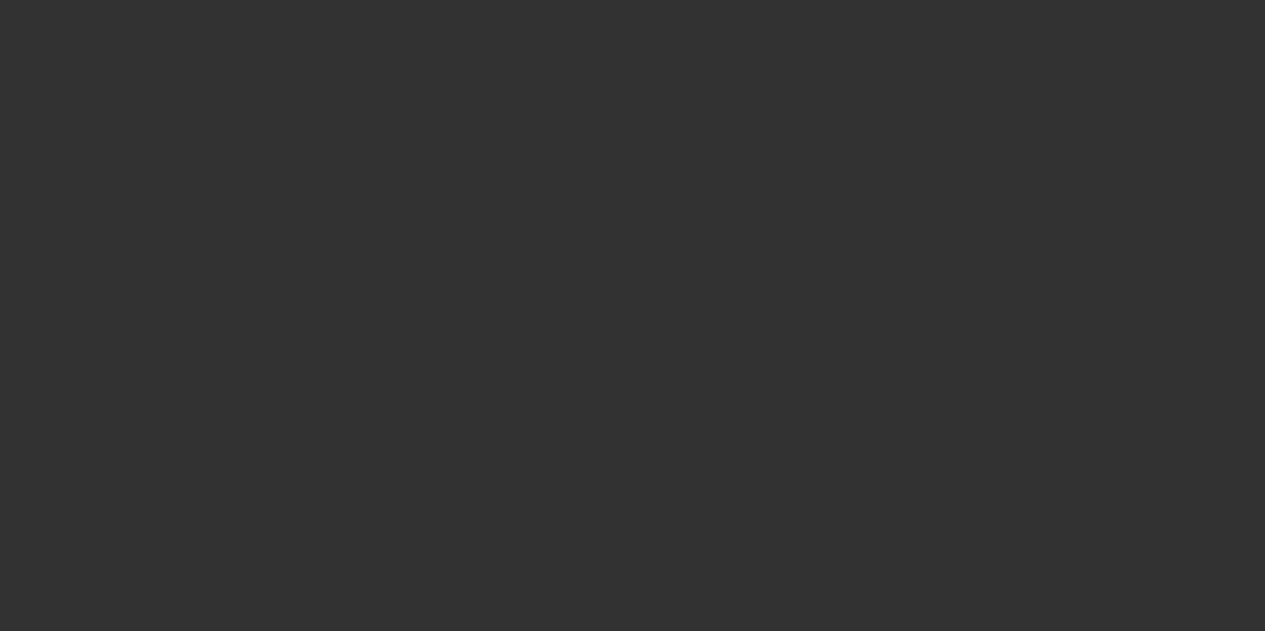select on "4" 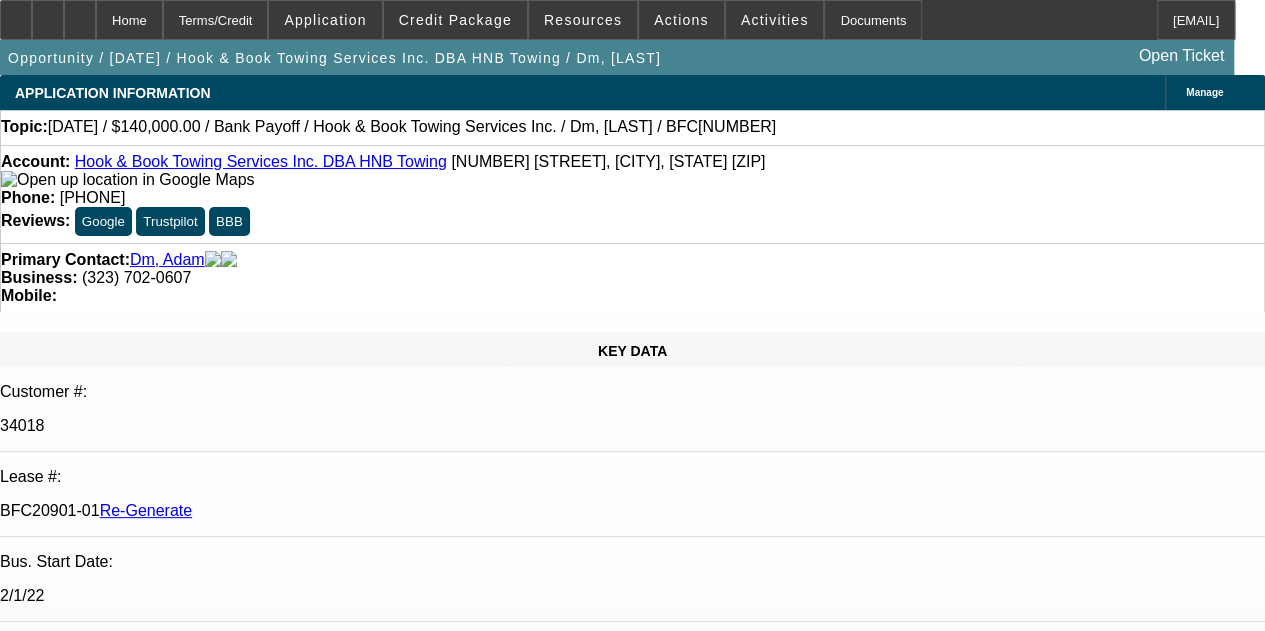 select on "0" 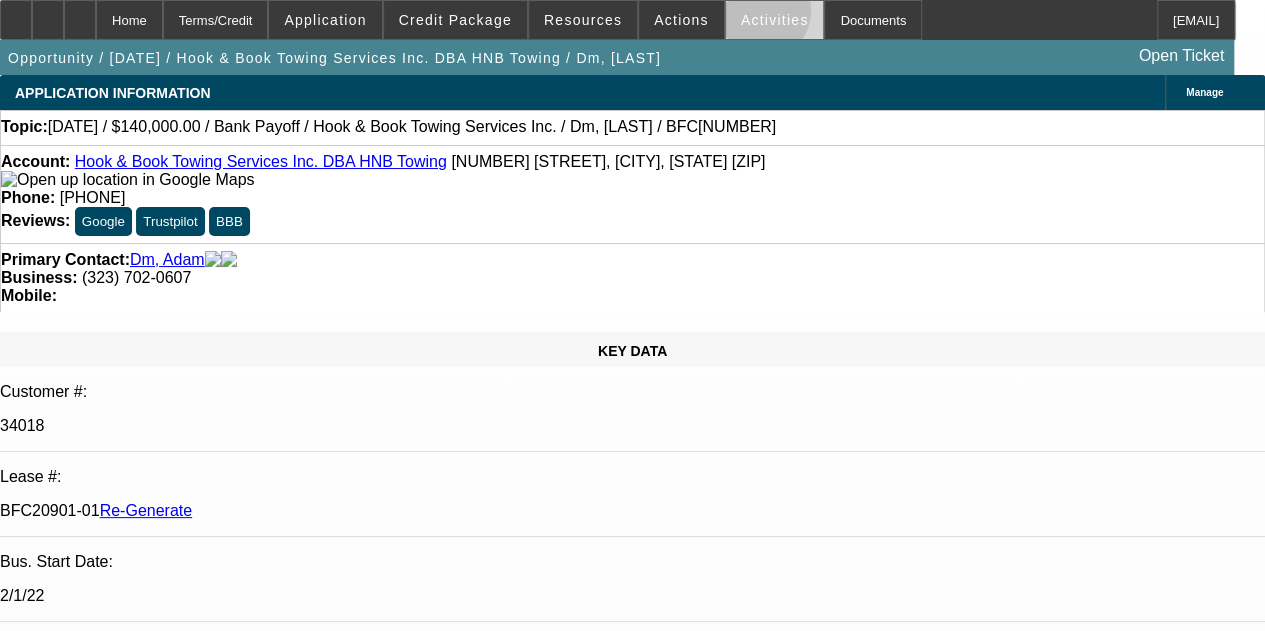 click on "Activities" at bounding box center [775, 20] 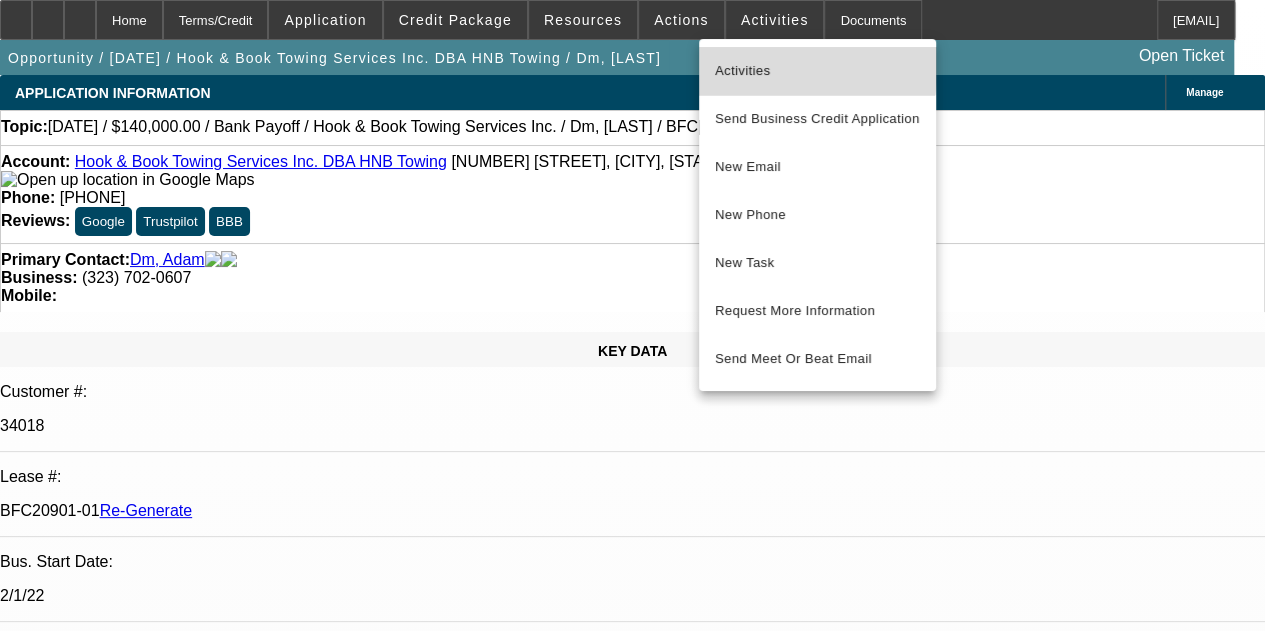click on "Activities" at bounding box center (817, 71) 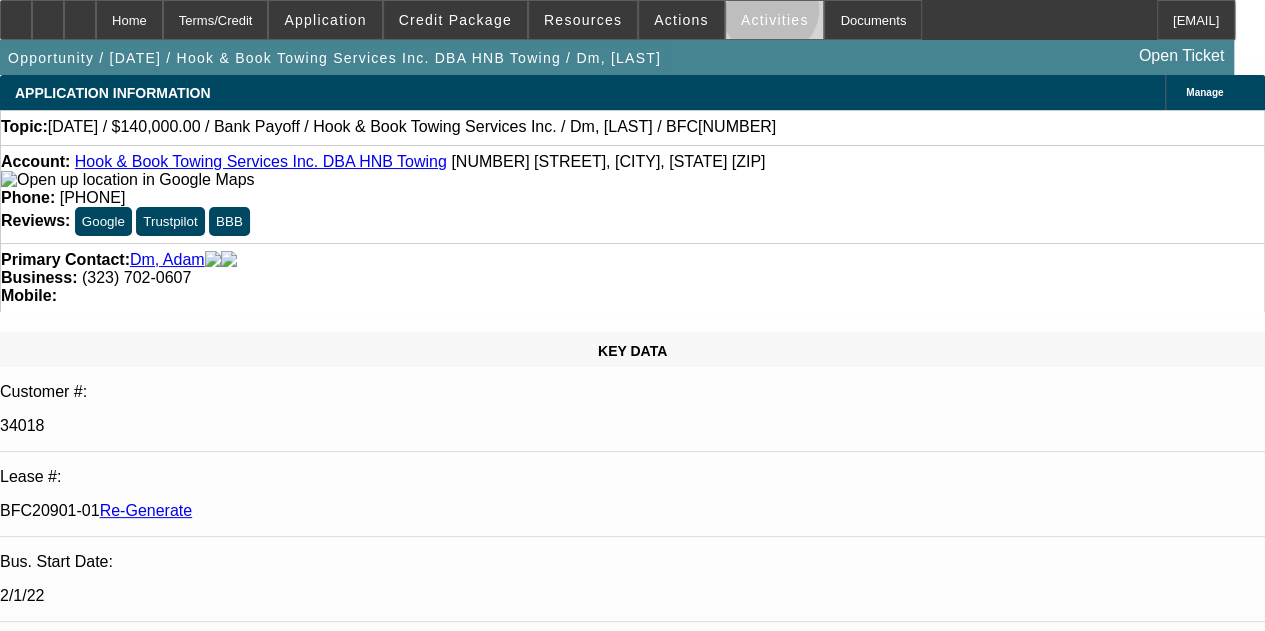 click on "Activities" at bounding box center [775, 20] 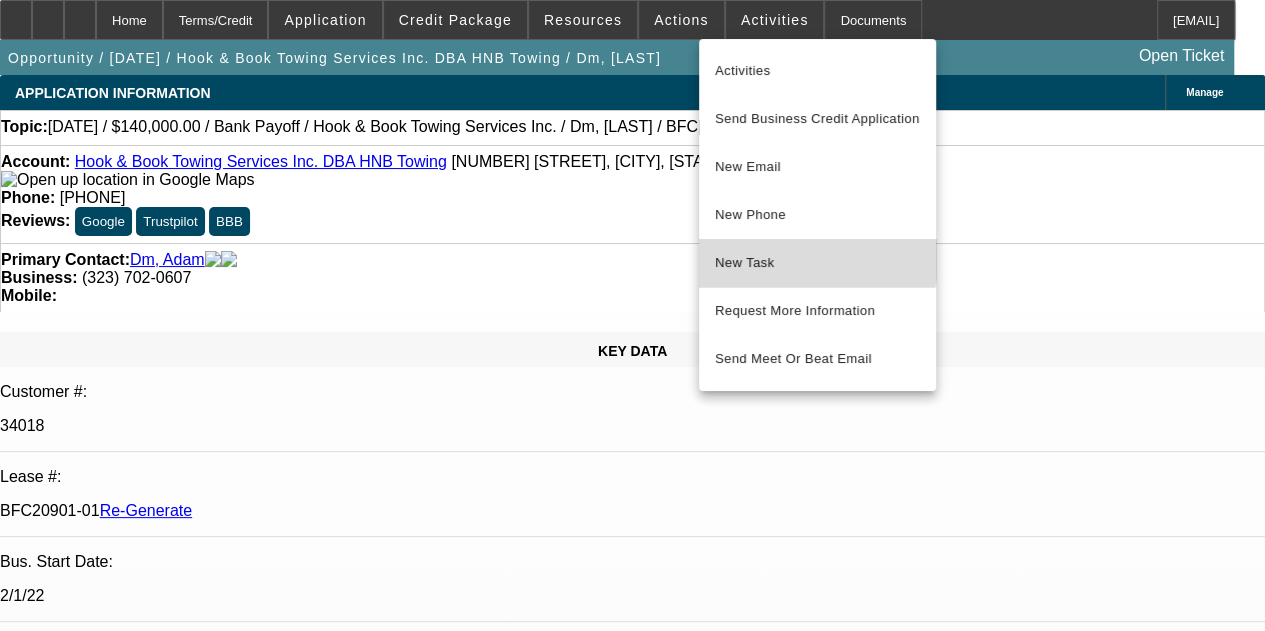 click on "New Task" at bounding box center (817, 263) 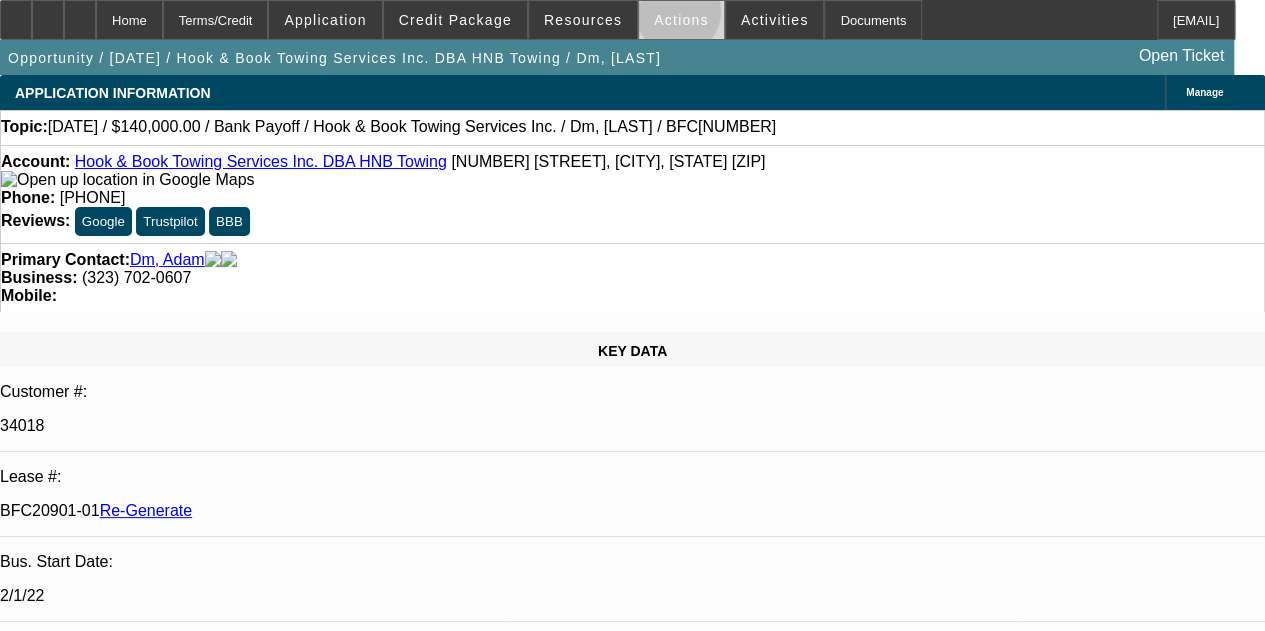 click on "Actions" at bounding box center [681, 20] 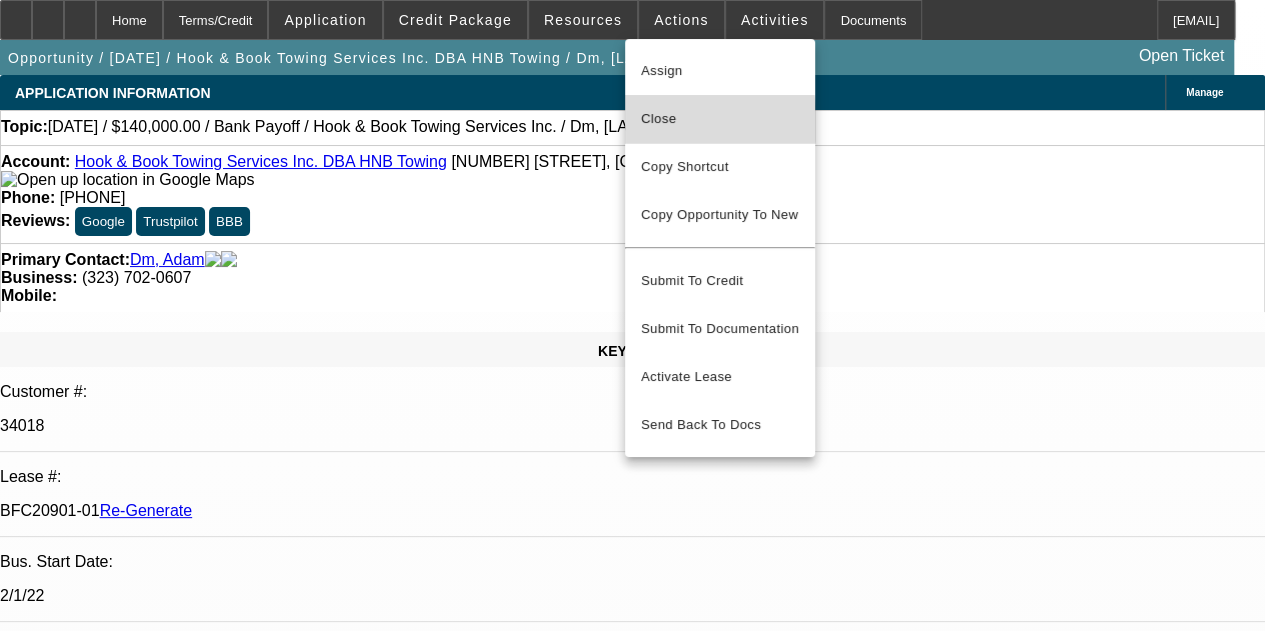 click on "Close" at bounding box center [720, 119] 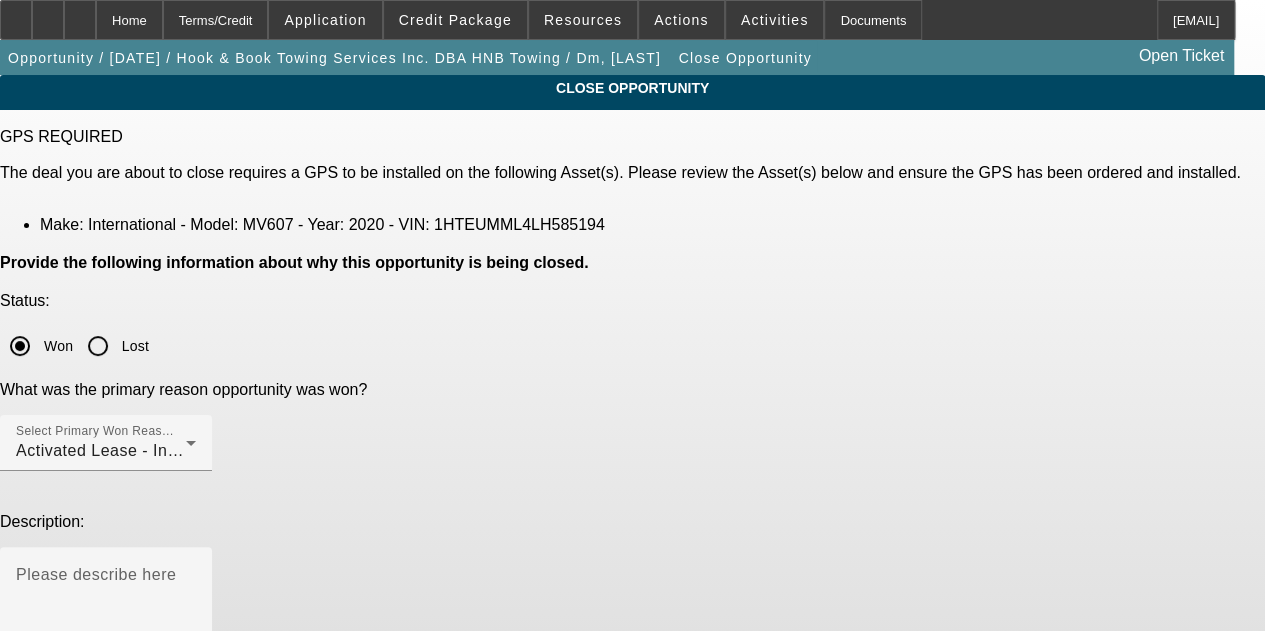 click on "Submit" 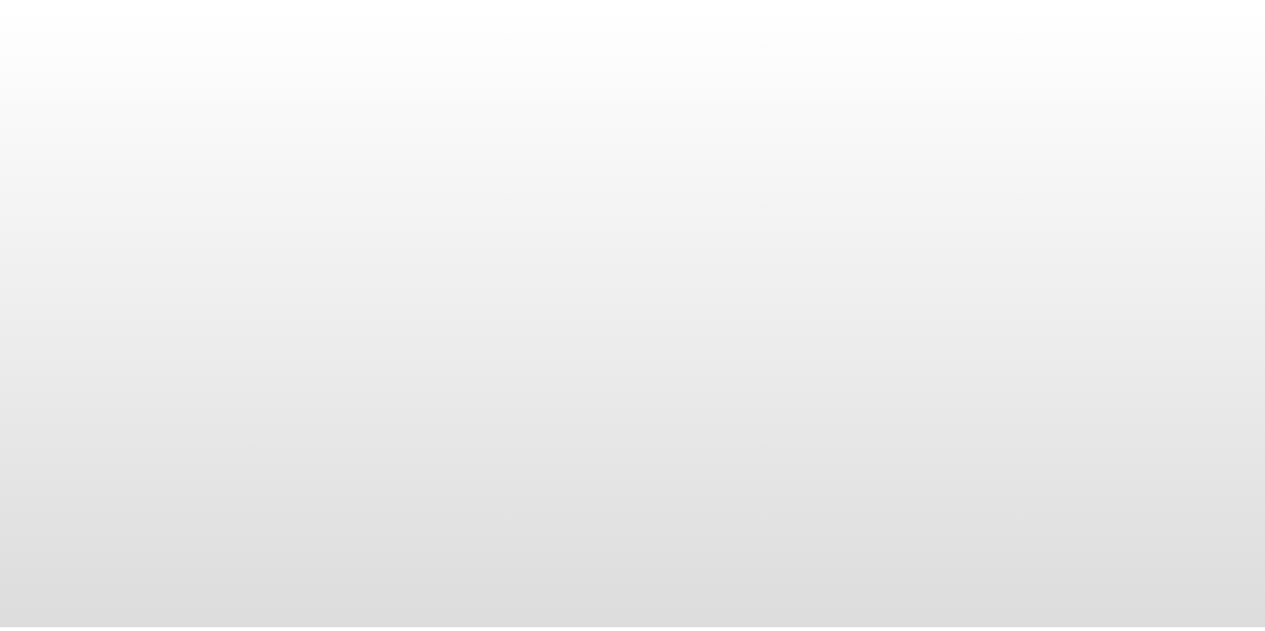 scroll, scrollTop: 0, scrollLeft: 0, axis: both 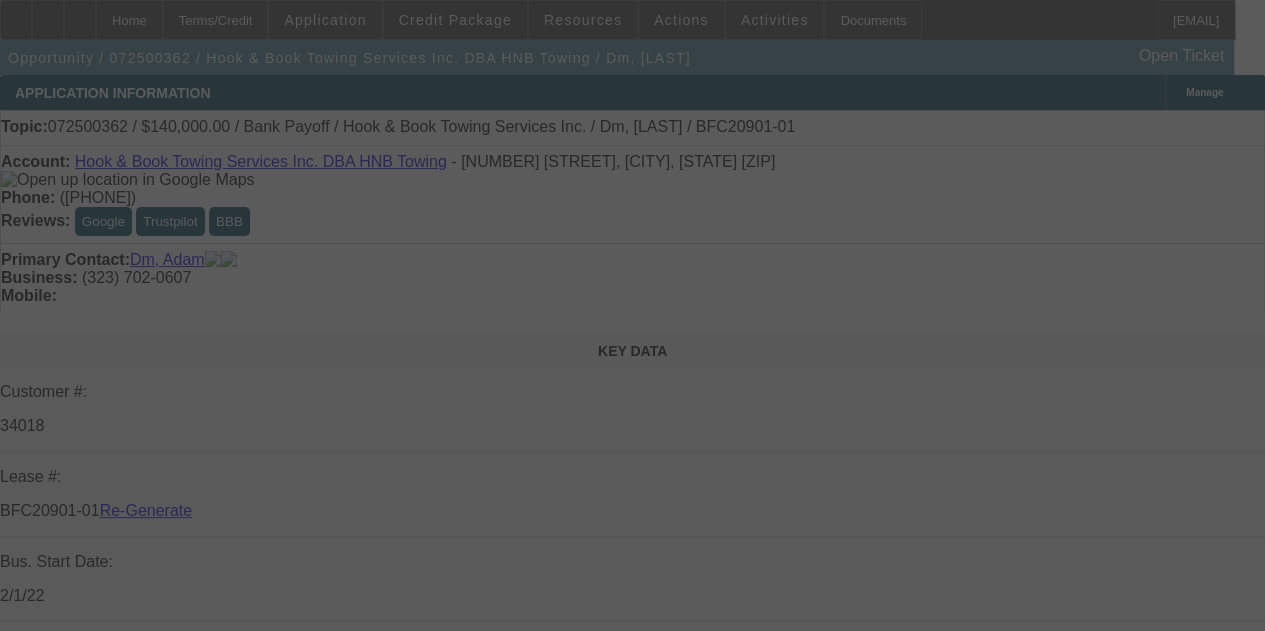 select on "4" 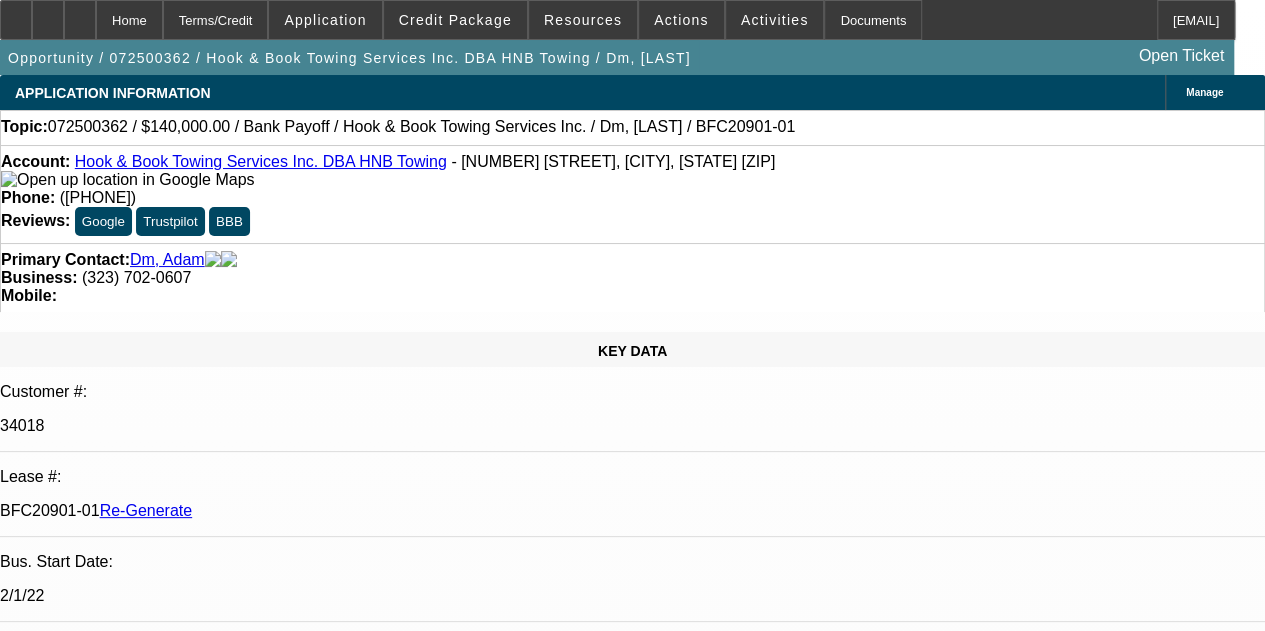select on "0" 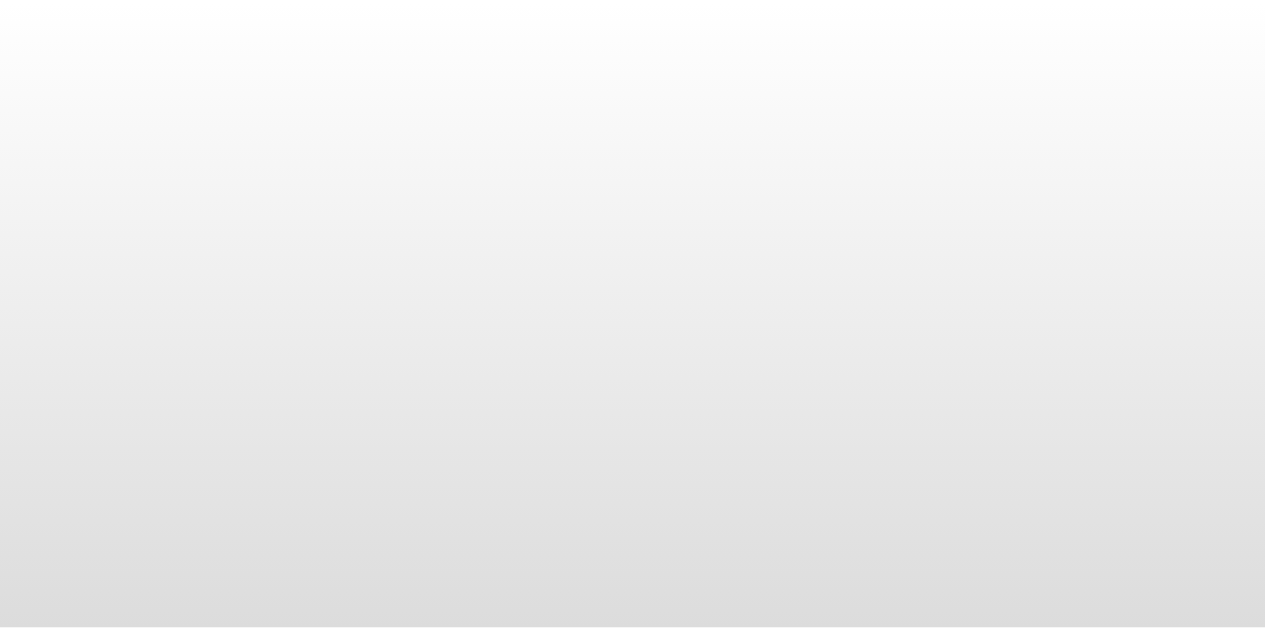 scroll, scrollTop: 0, scrollLeft: 0, axis: both 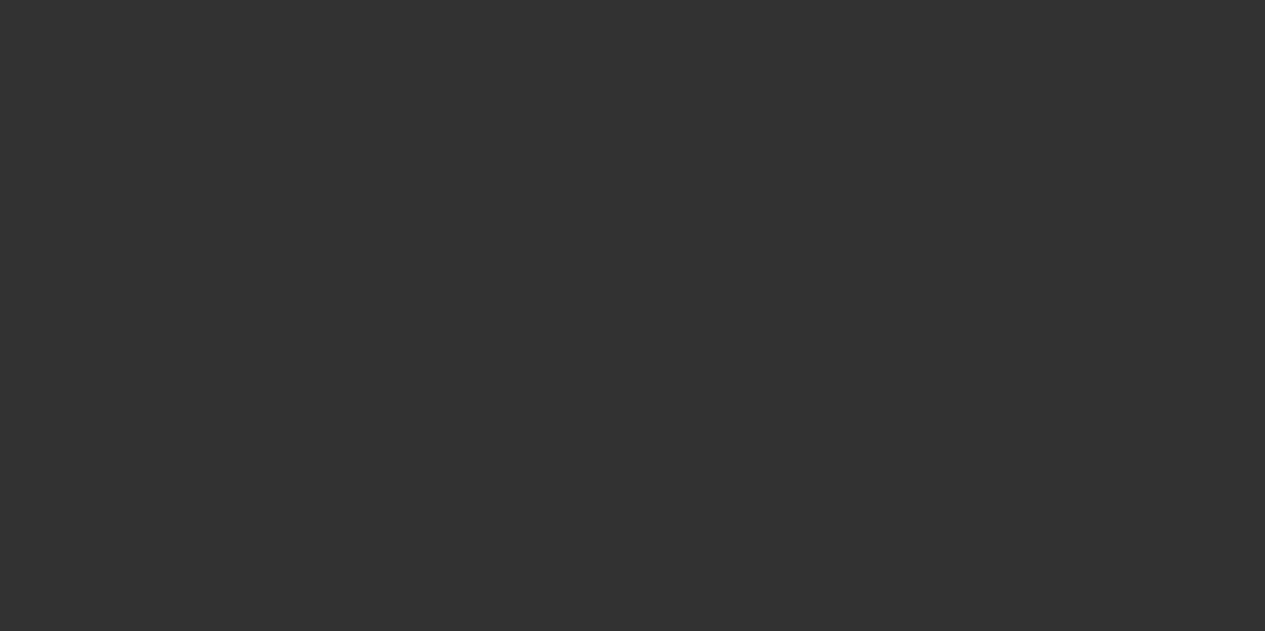 select on "4" 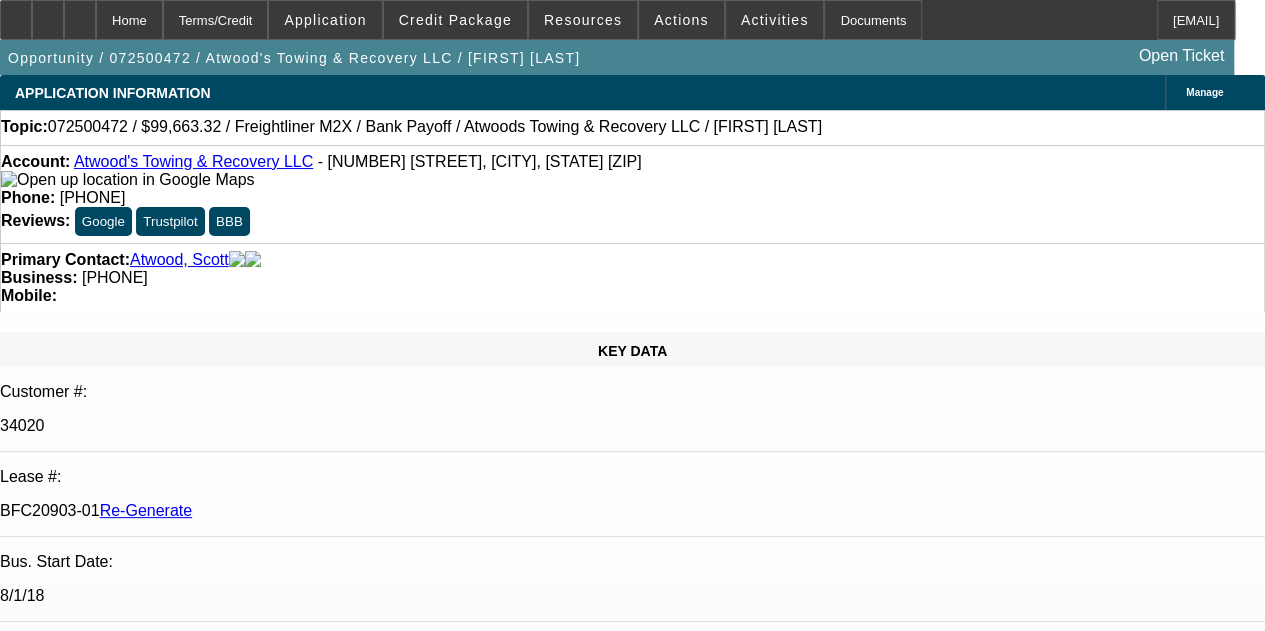 select on "0" 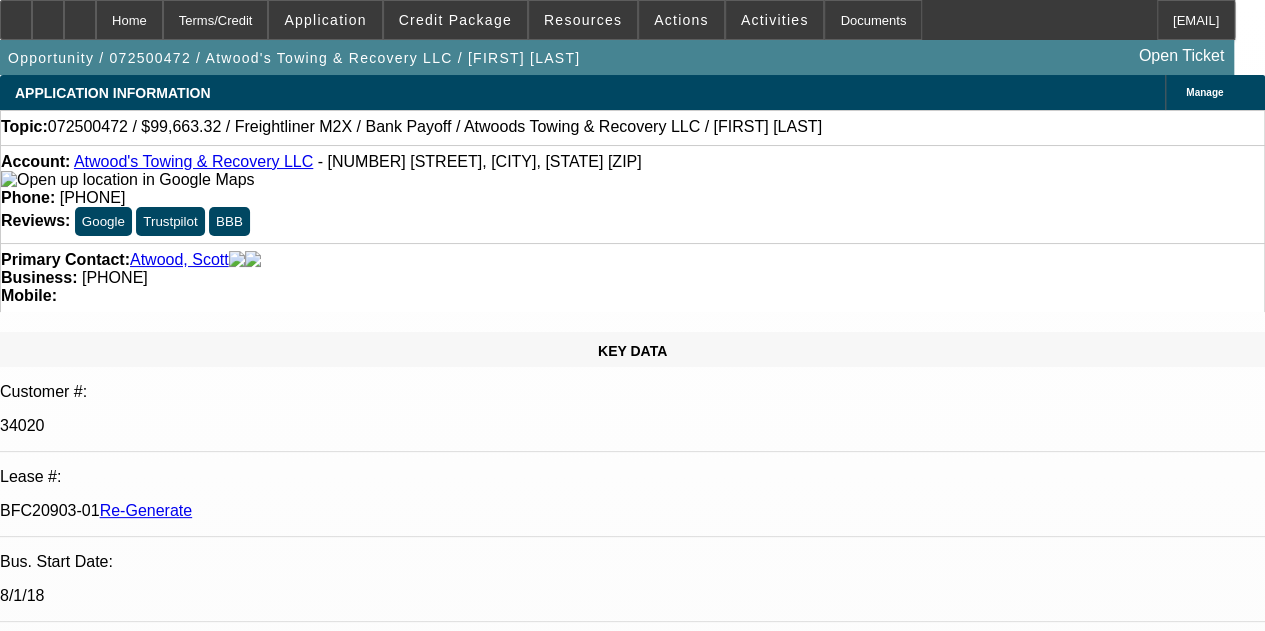 select on "1" 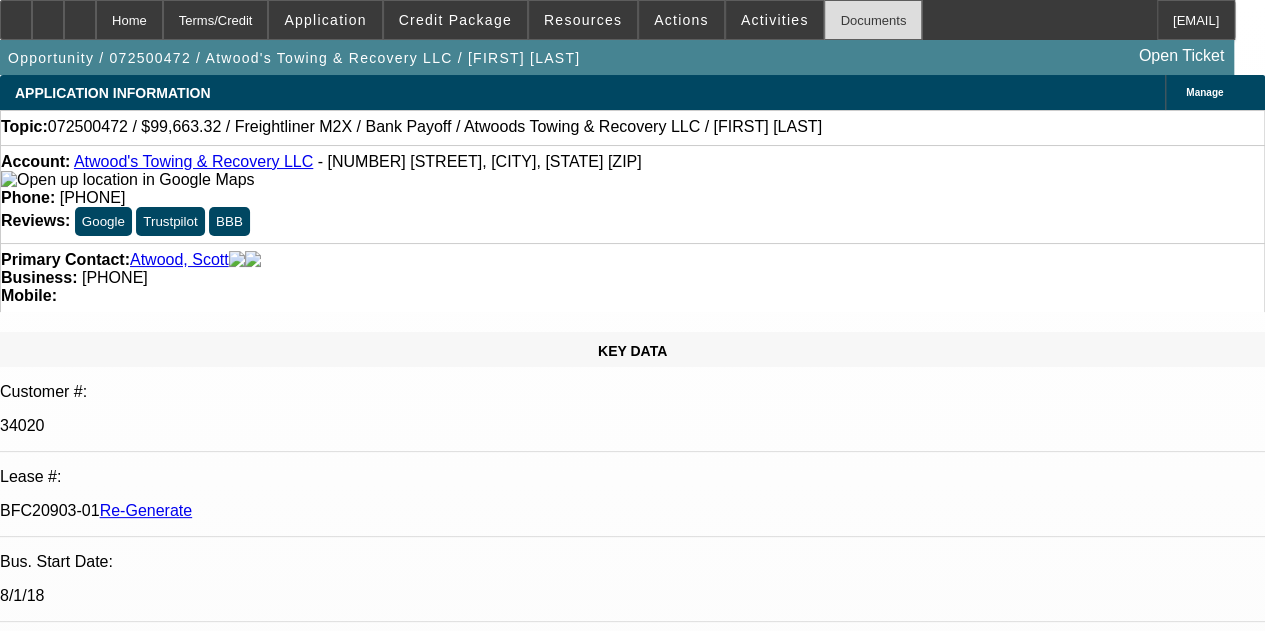 click on "Documents" at bounding box center (873, 20) 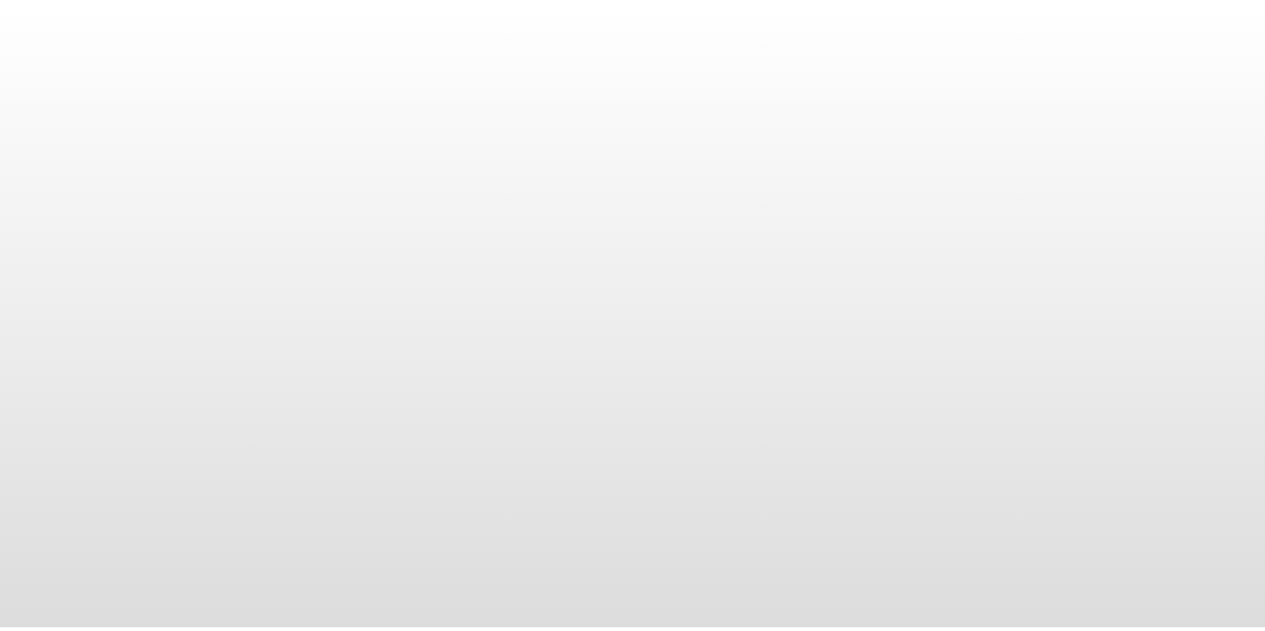 scroll, scrollTop: 0, scrollLeft: 0, axis: both 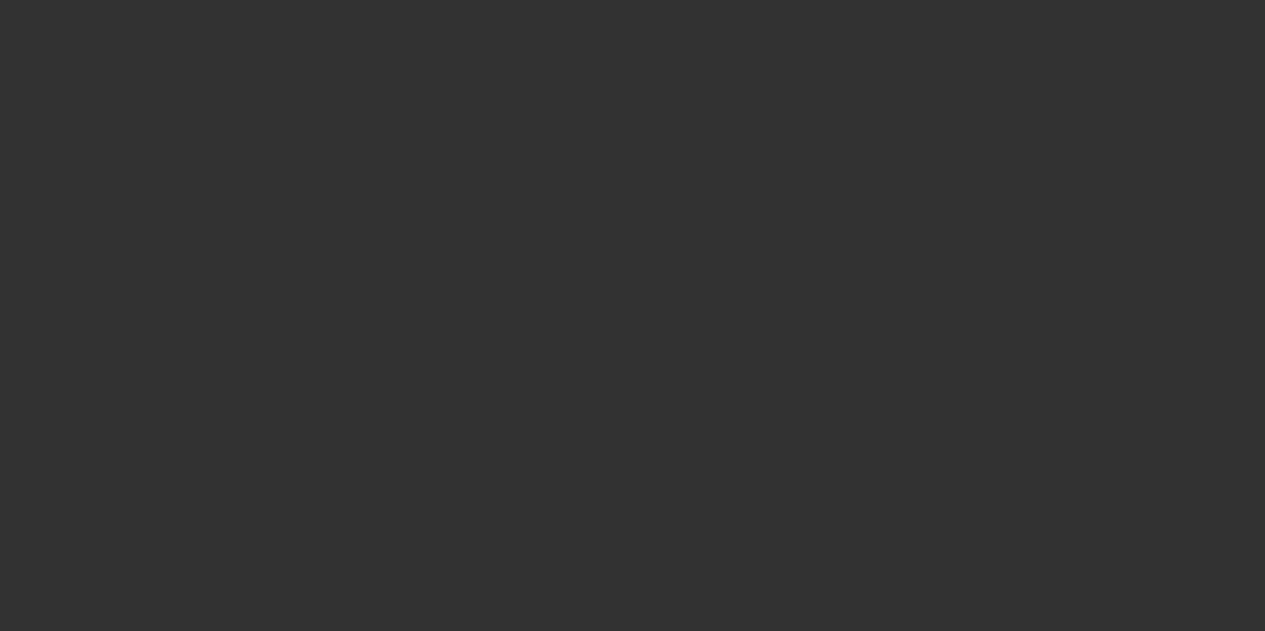 select on "3" 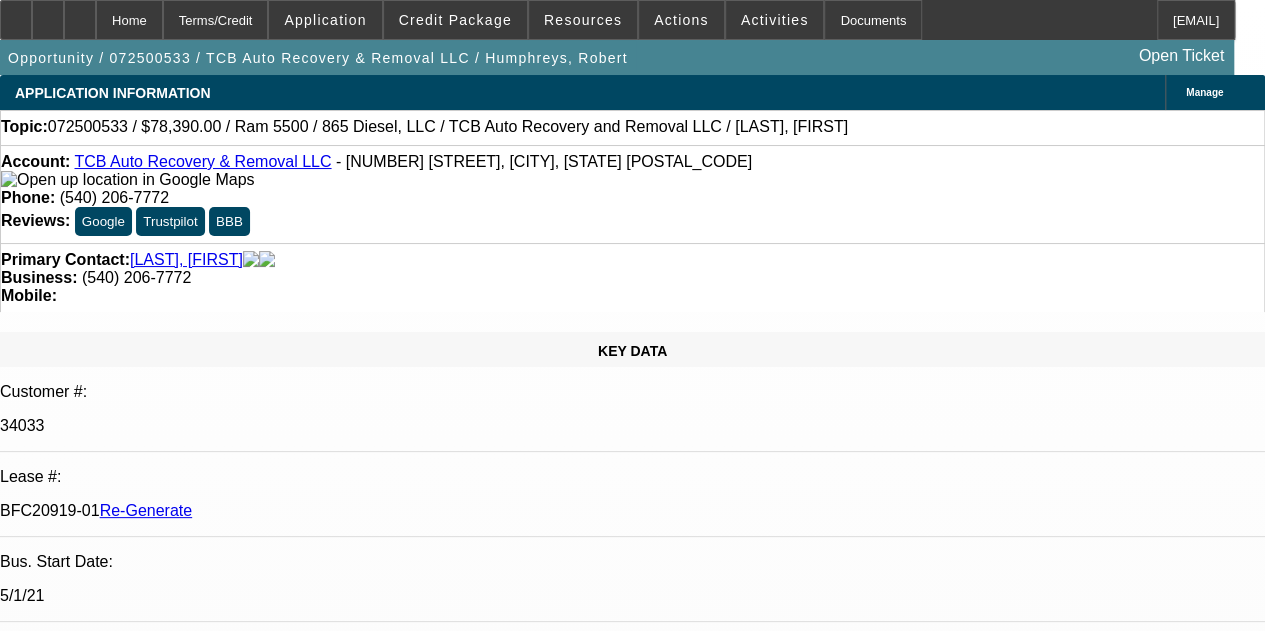 select on "0.1" 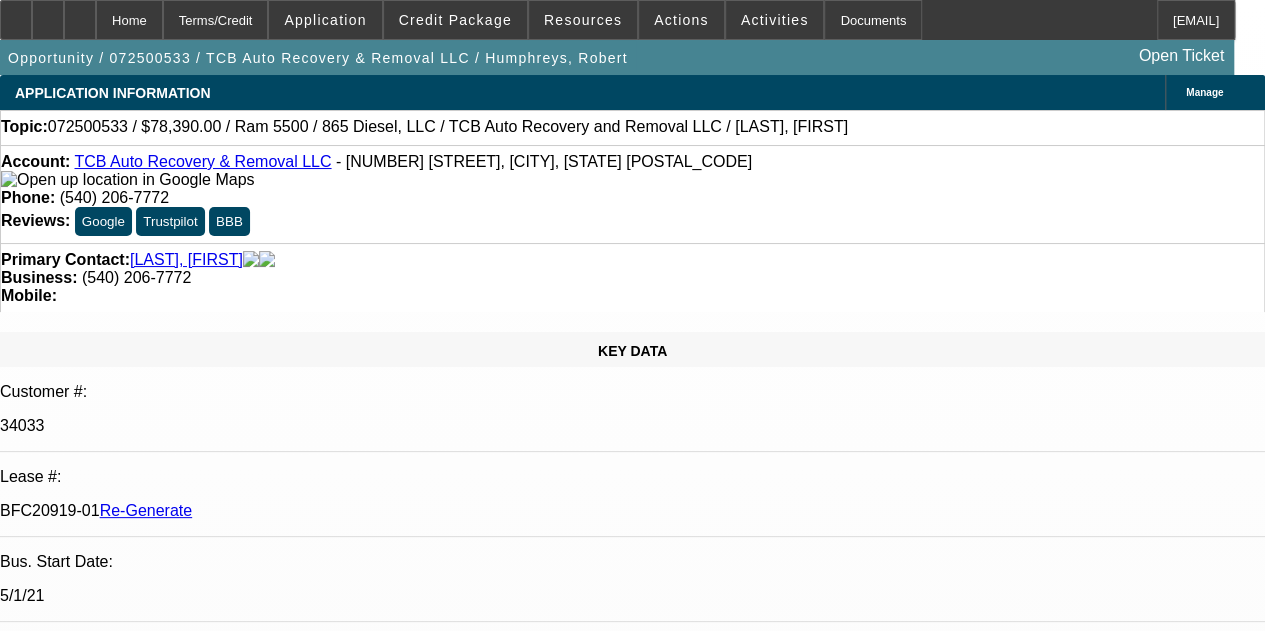 select on "6" 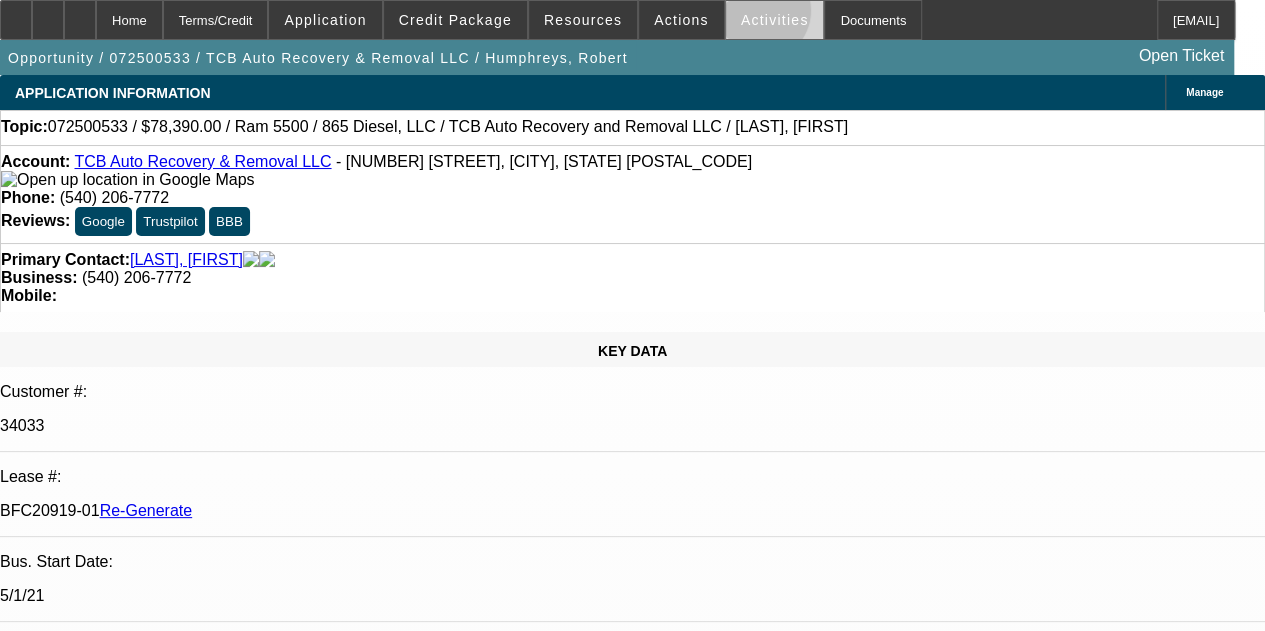 click on "Activities" at bounding box center [775, 20] 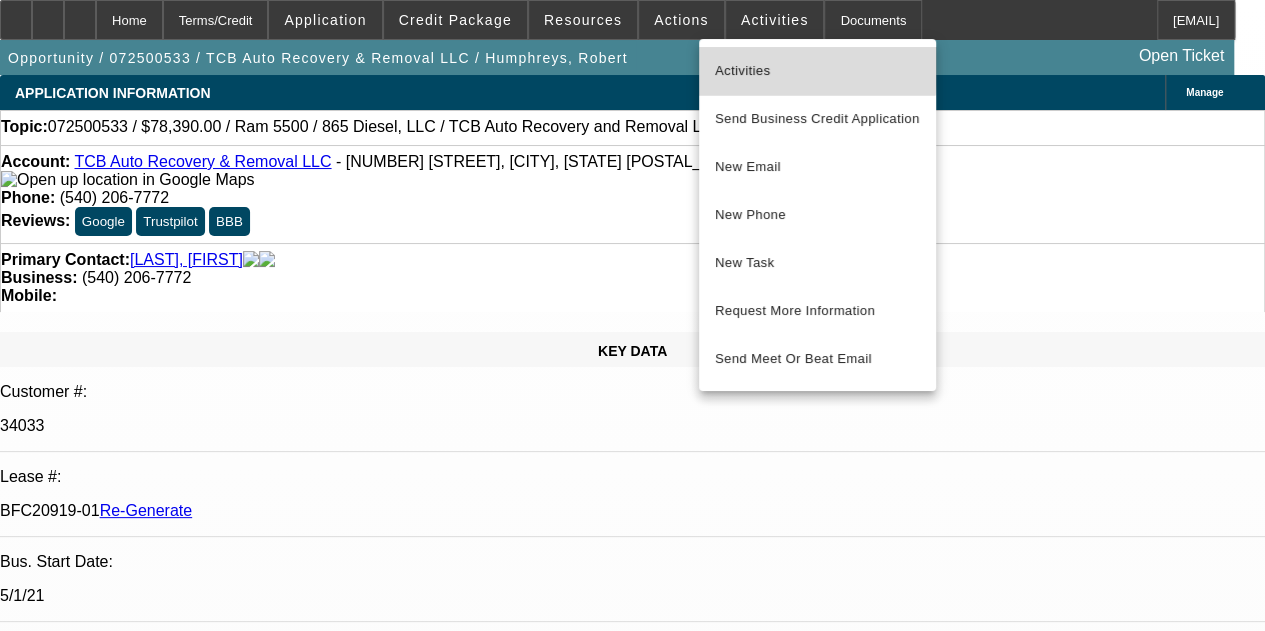 click on "Activities" at bounding box center (817, 71) 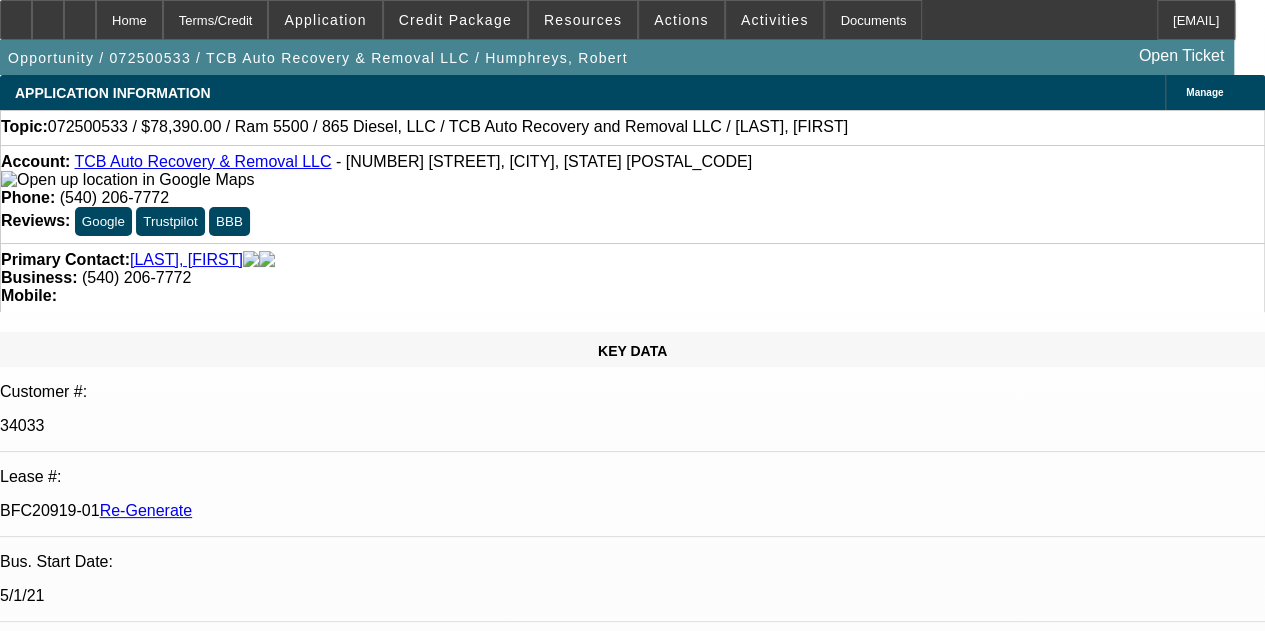 click on "Monica Solis - 8/6/25, 5:18 PM" at bounding box center [349, 7724] 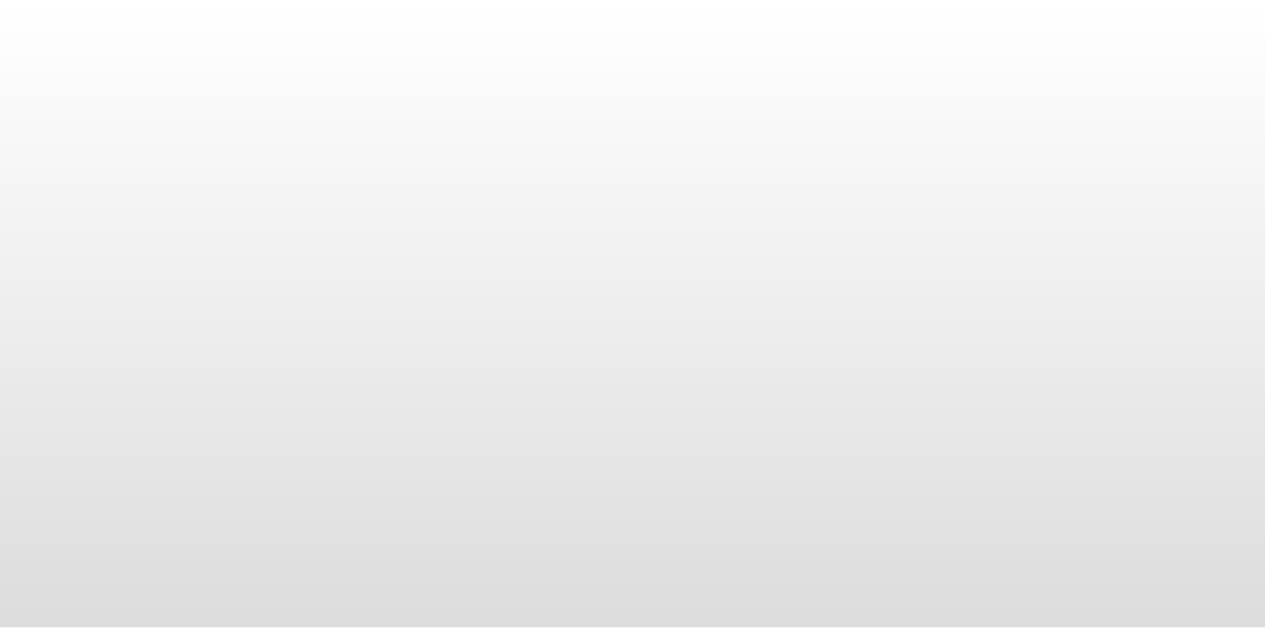 scroll, scrollTop: 0, scrollLeft: 0, axis: both 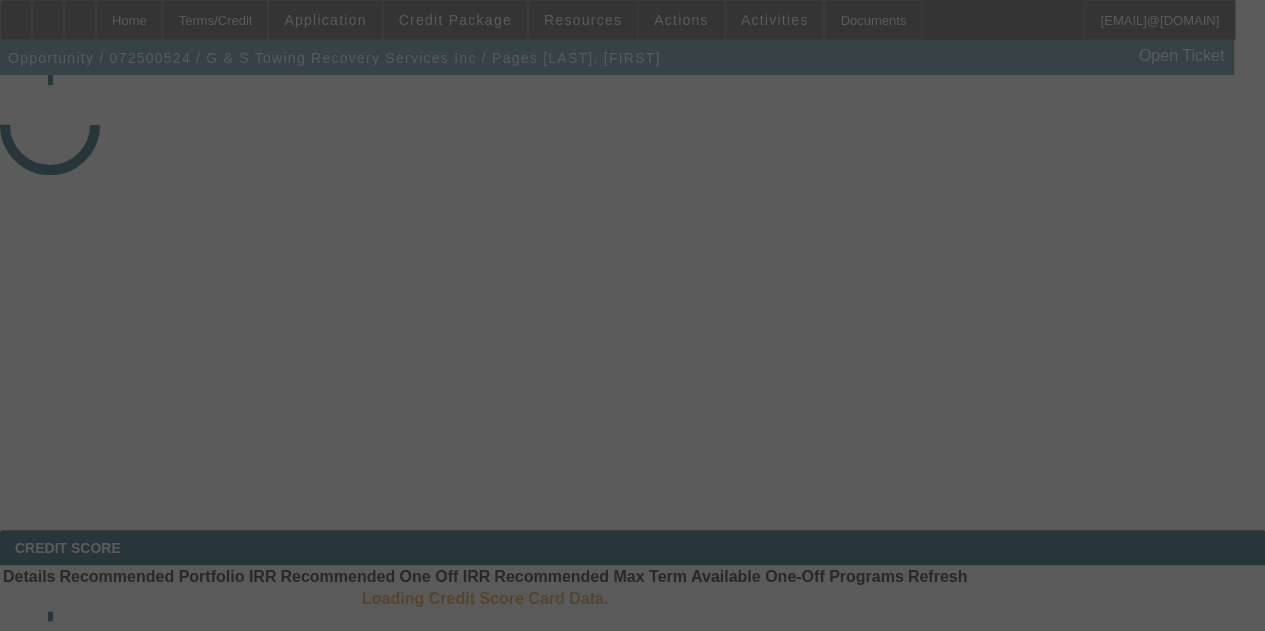 select on "4" 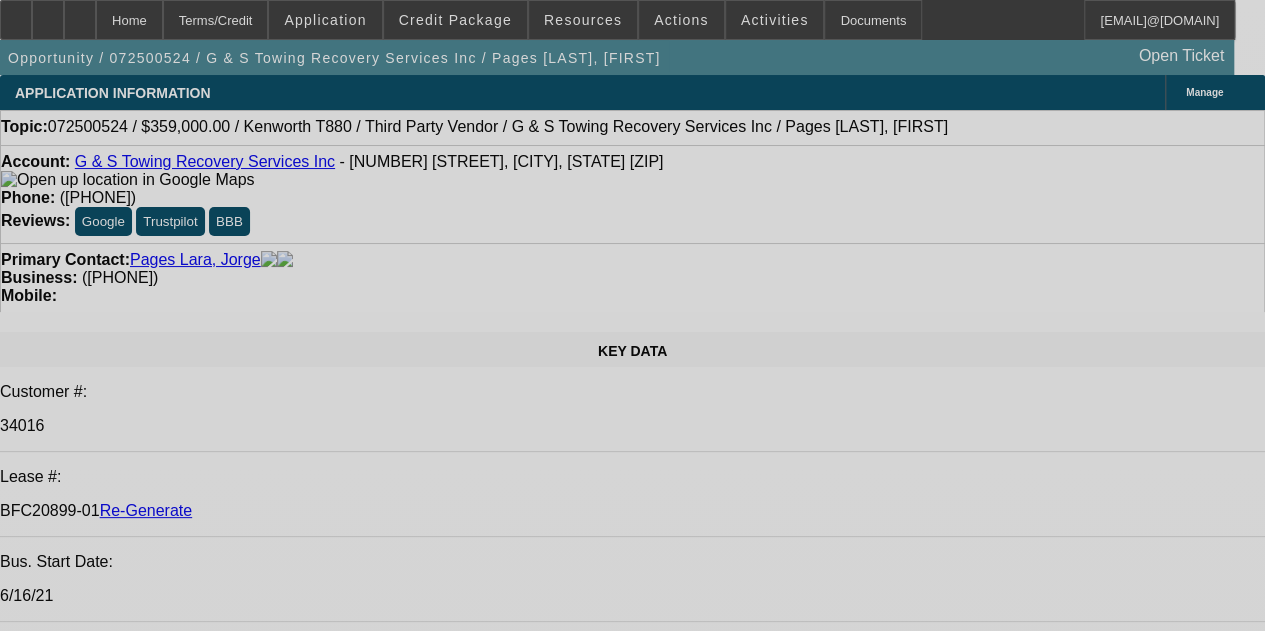 select on "0" 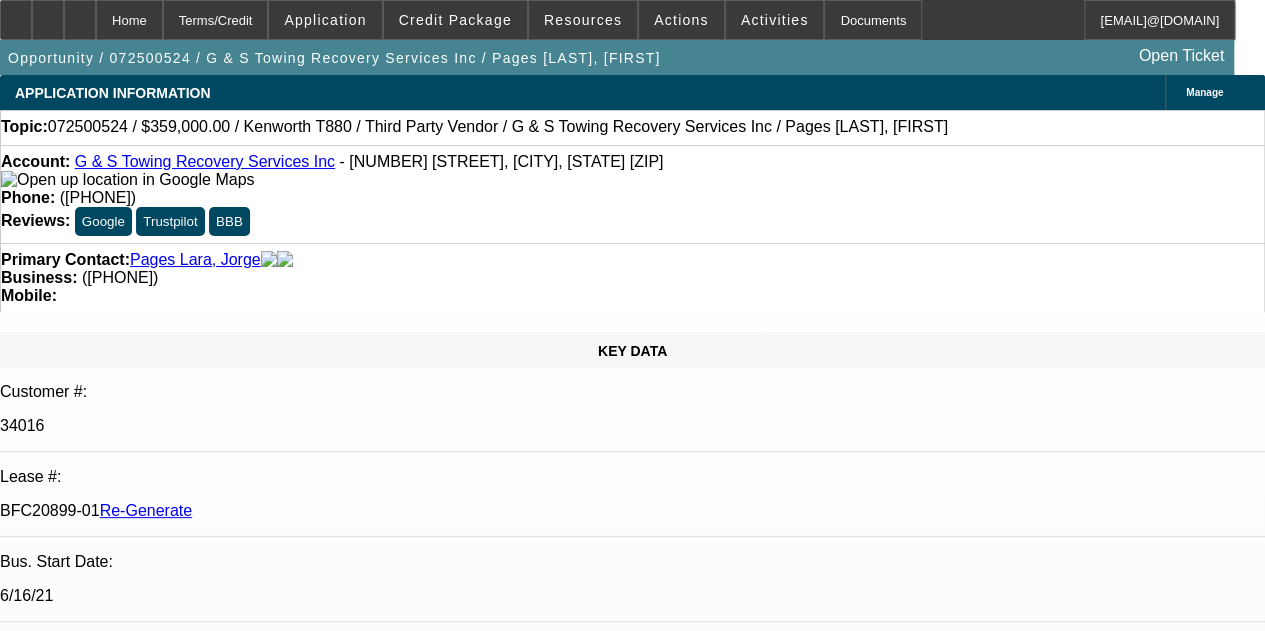 select on "2" 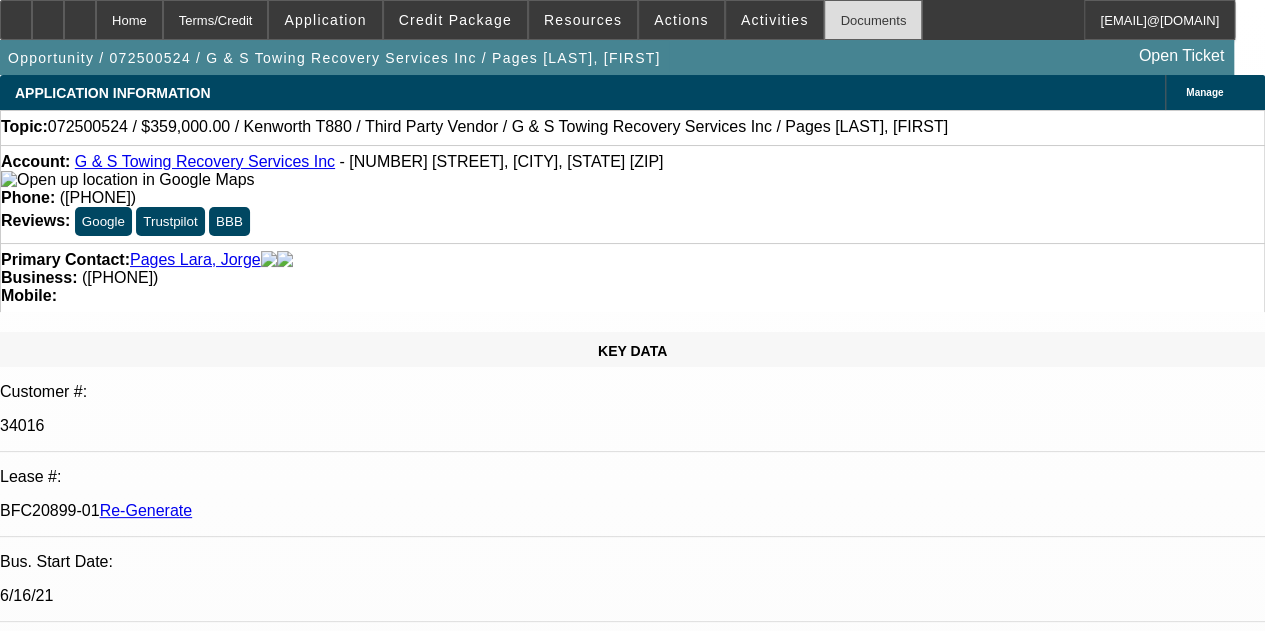 click on "Documents" at bounding box center (873, 20) 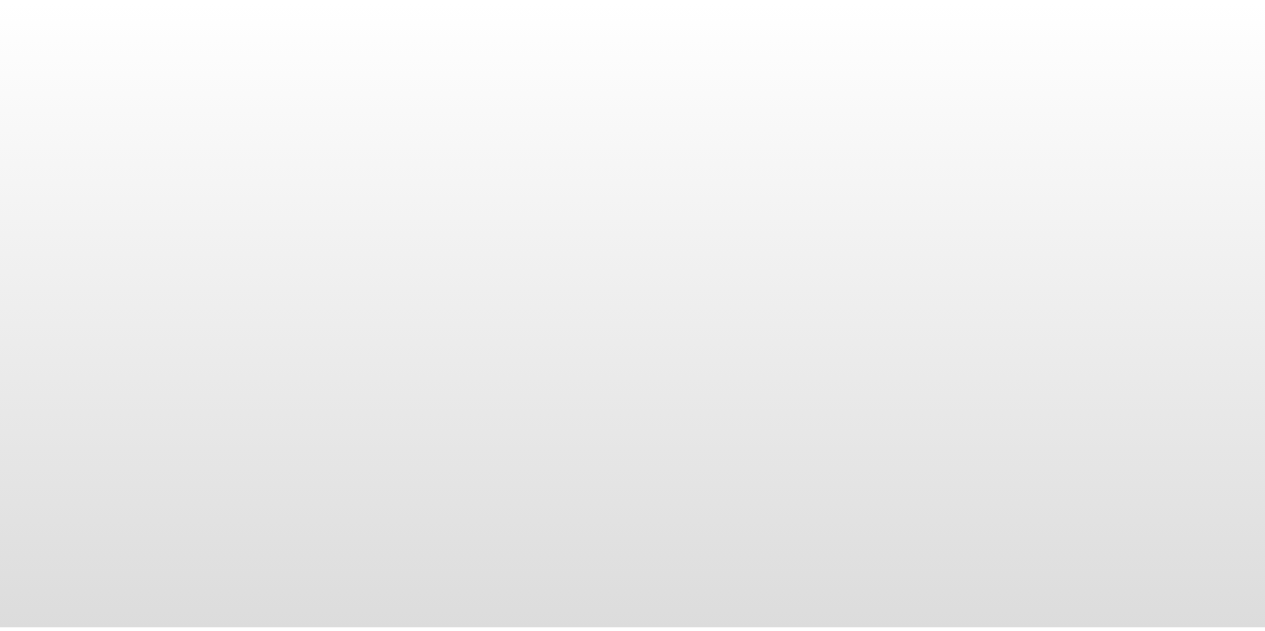 scroll, scrollTop: 0, scrollLeft: 0, axis: both 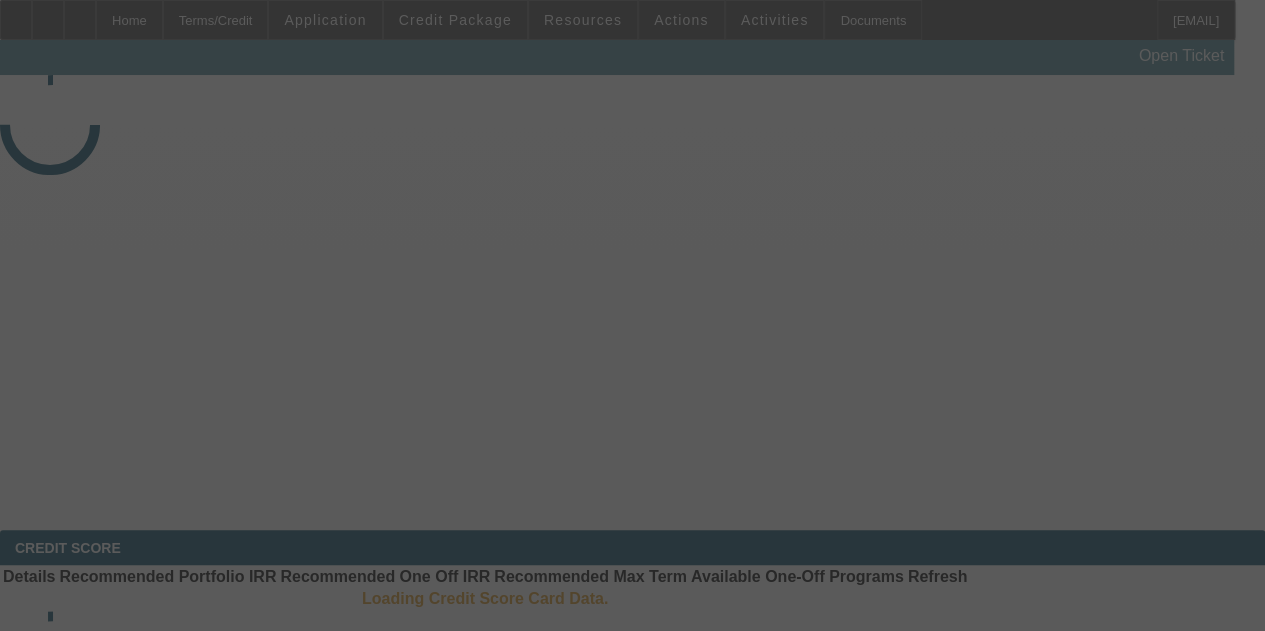 select on "3" 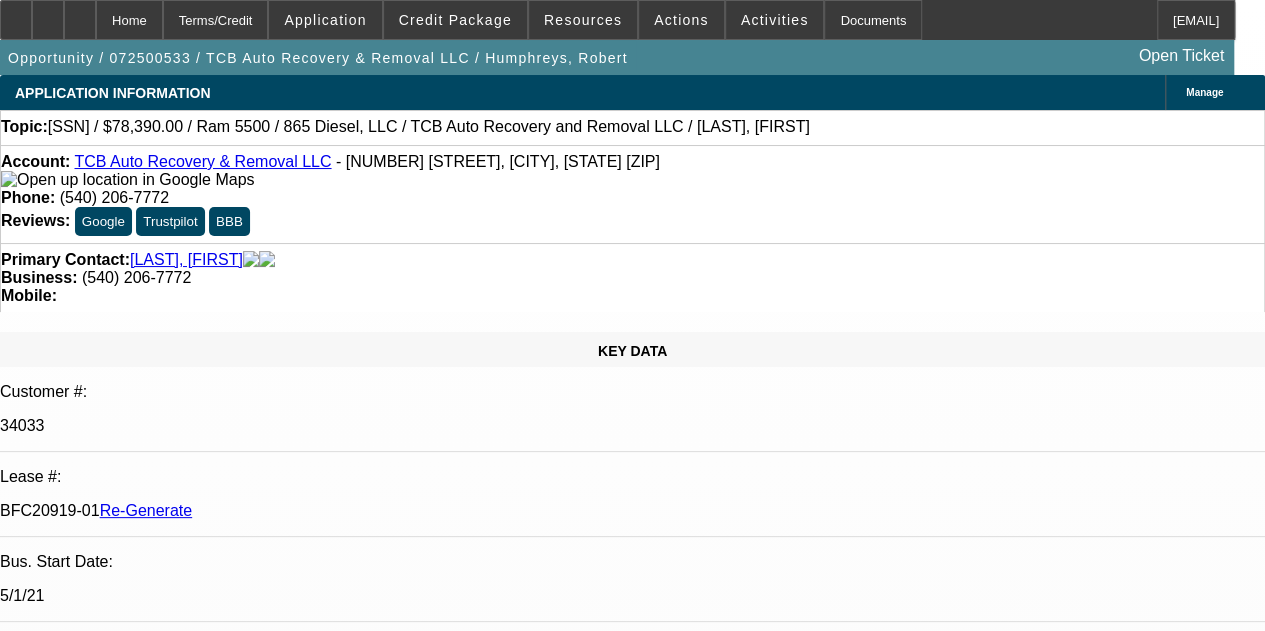 select on "0.1" 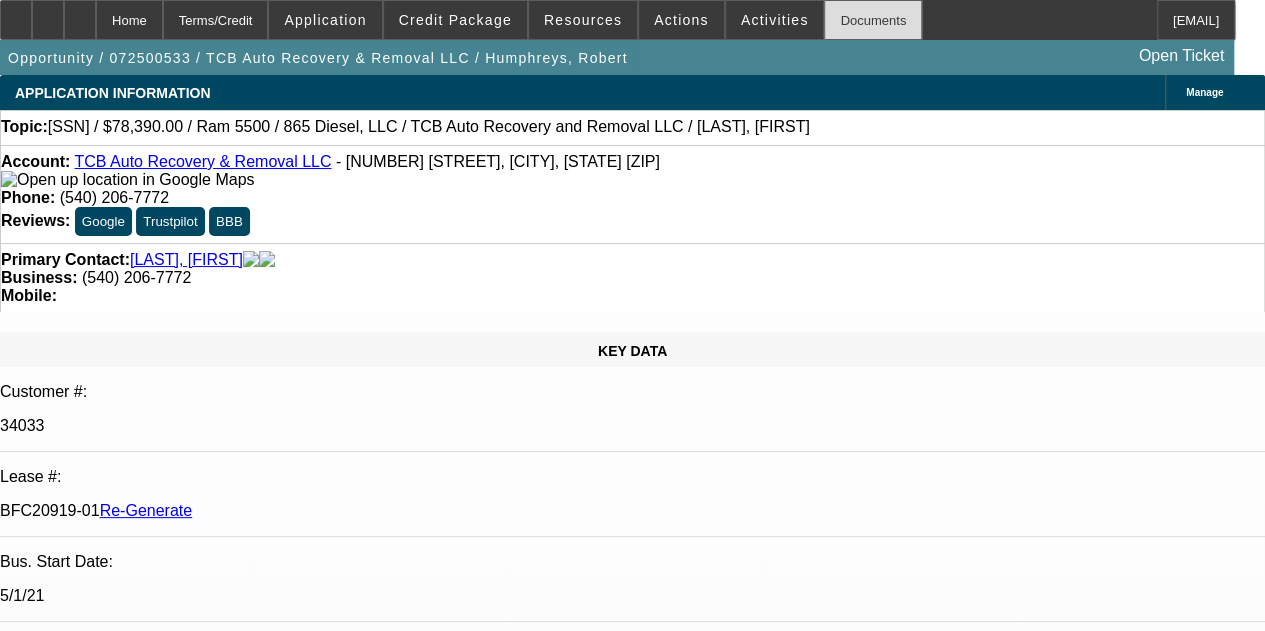 click on "Documents" at bounding box center (873, 20) 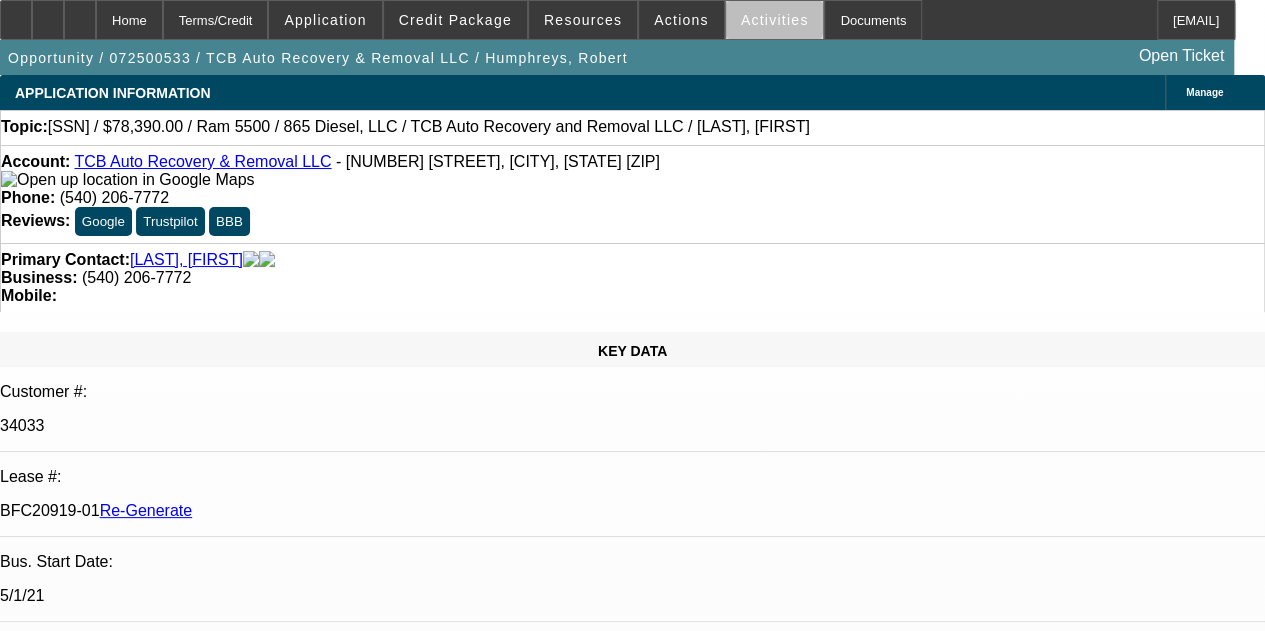 click on "Activities" at bounding box center [775, 20] 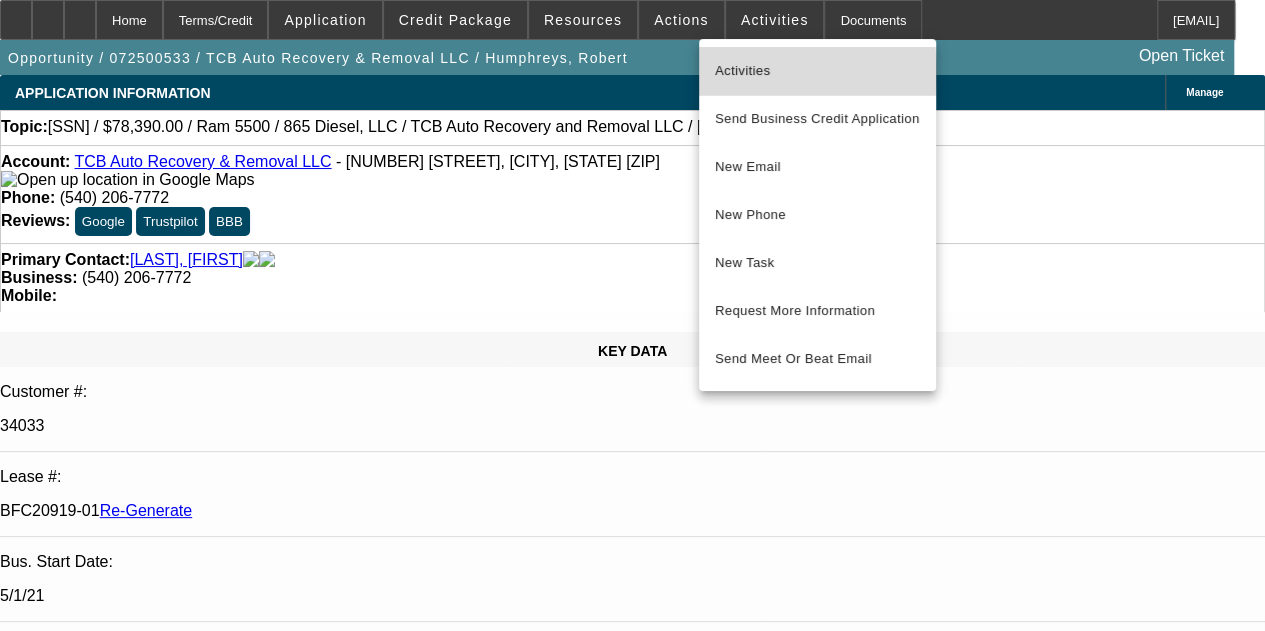 click on "Activities" at bounding box center [817, 71] 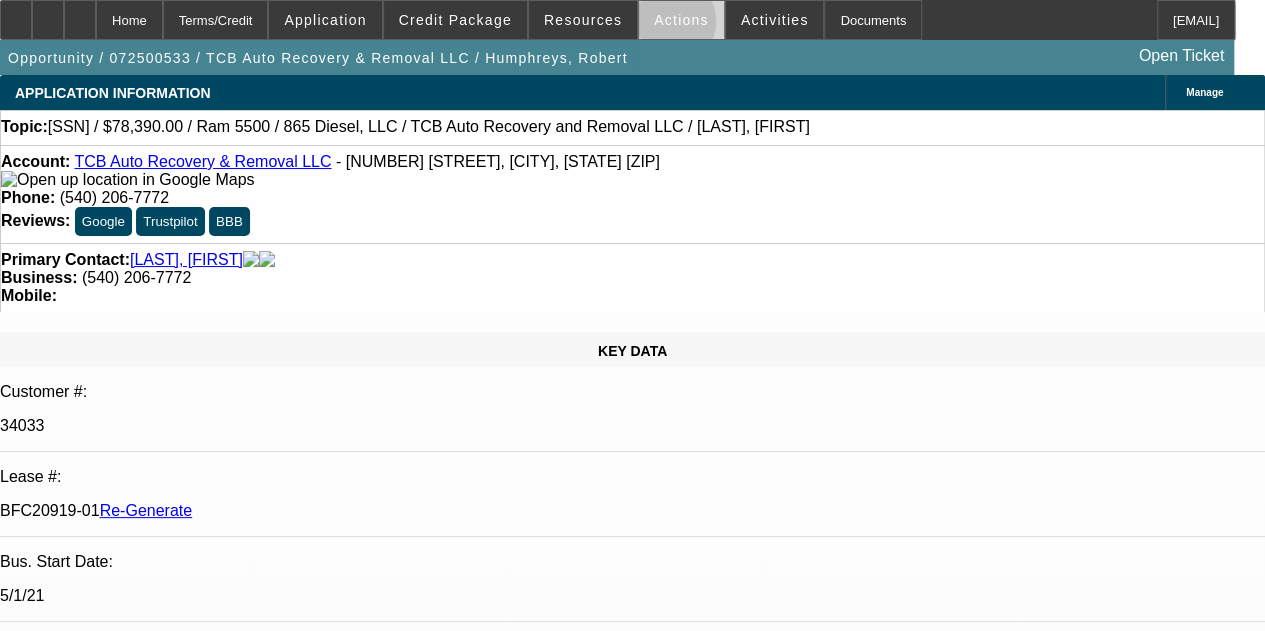 click on "Actions" at bounding box center (681, 20) 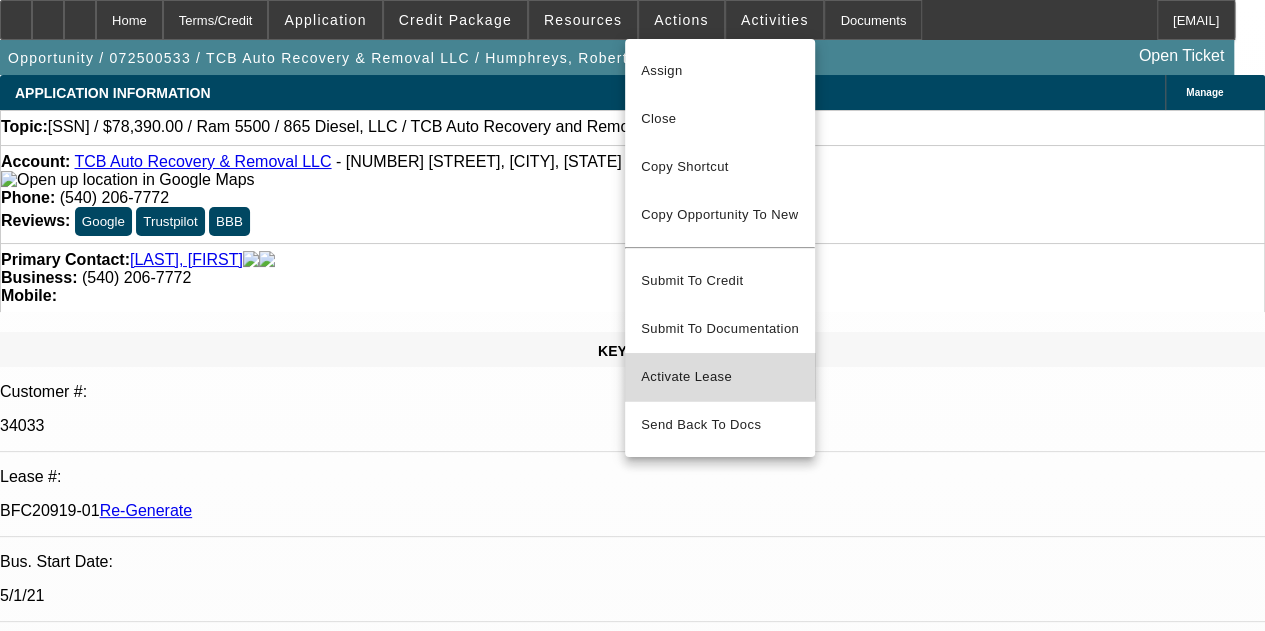 click on "Activate Lease" at bounding box center (720, 377) 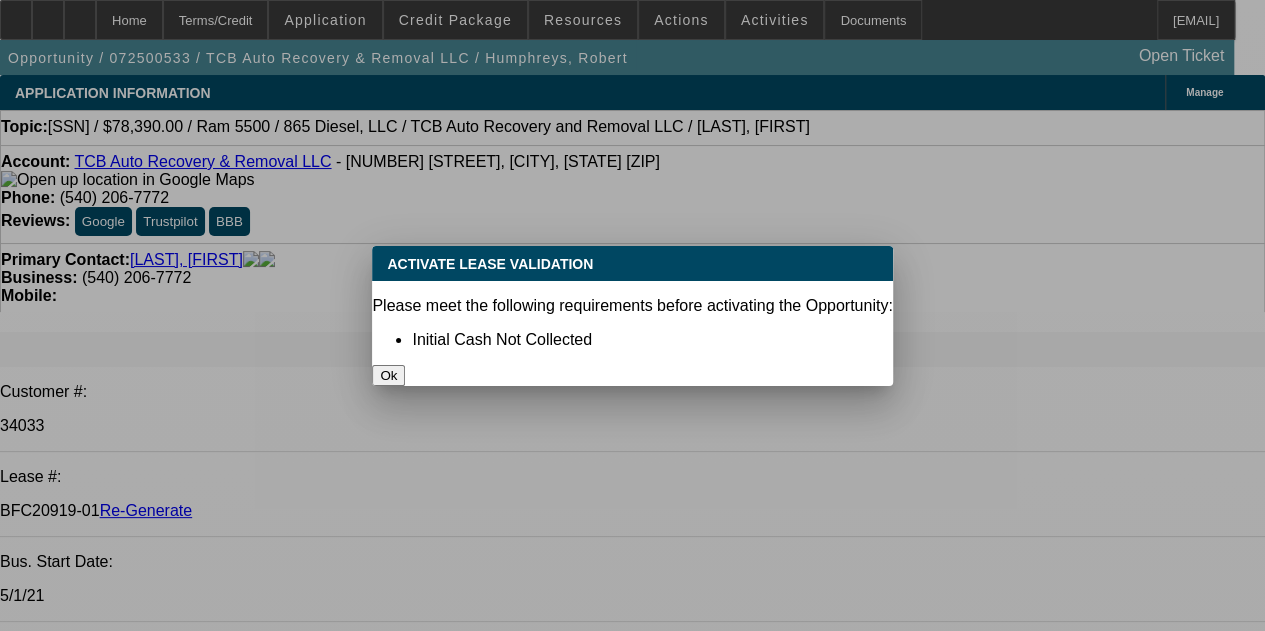 click on "Ok" at bounding box center (388, 375) 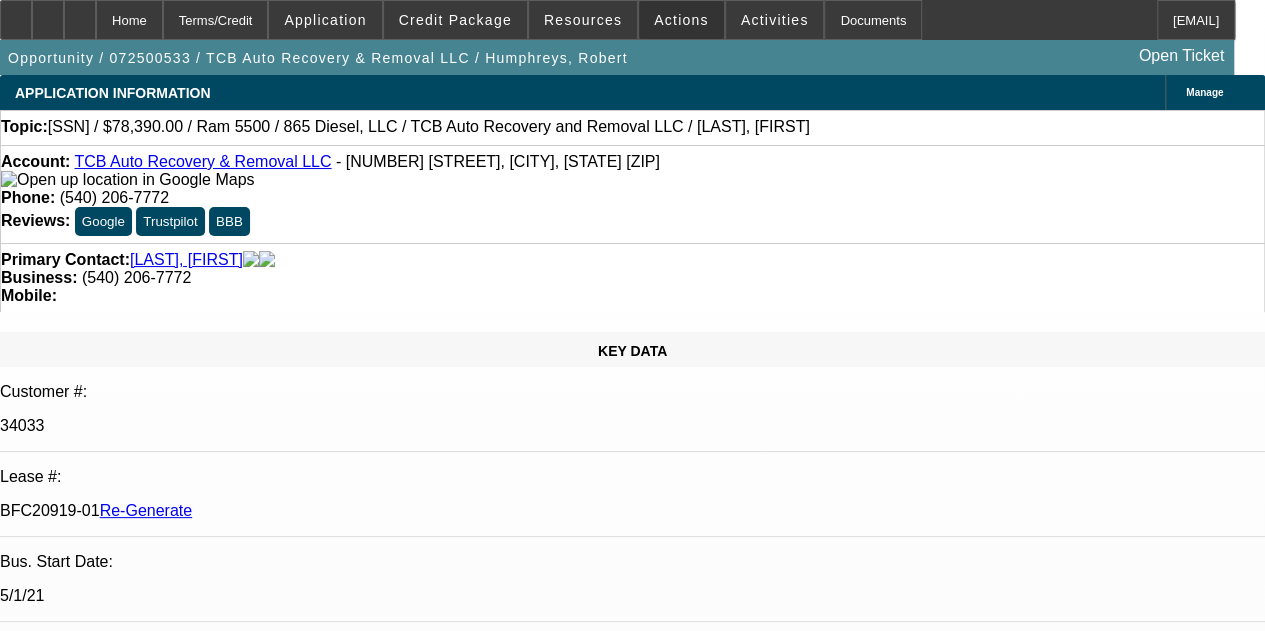 click on "1.
RE:072500533 / $78,390.00 / Ram  5500 / 865 Diesel, LLC / TCB Auto Recovery and Removal LLC / Humphreys, Robert
Zachary Heyd - 8/7/25, 9:04 AM
2.
Brian Flores - 8/7/25, 8:58 AM
3." at bounding box center (632, 7777) 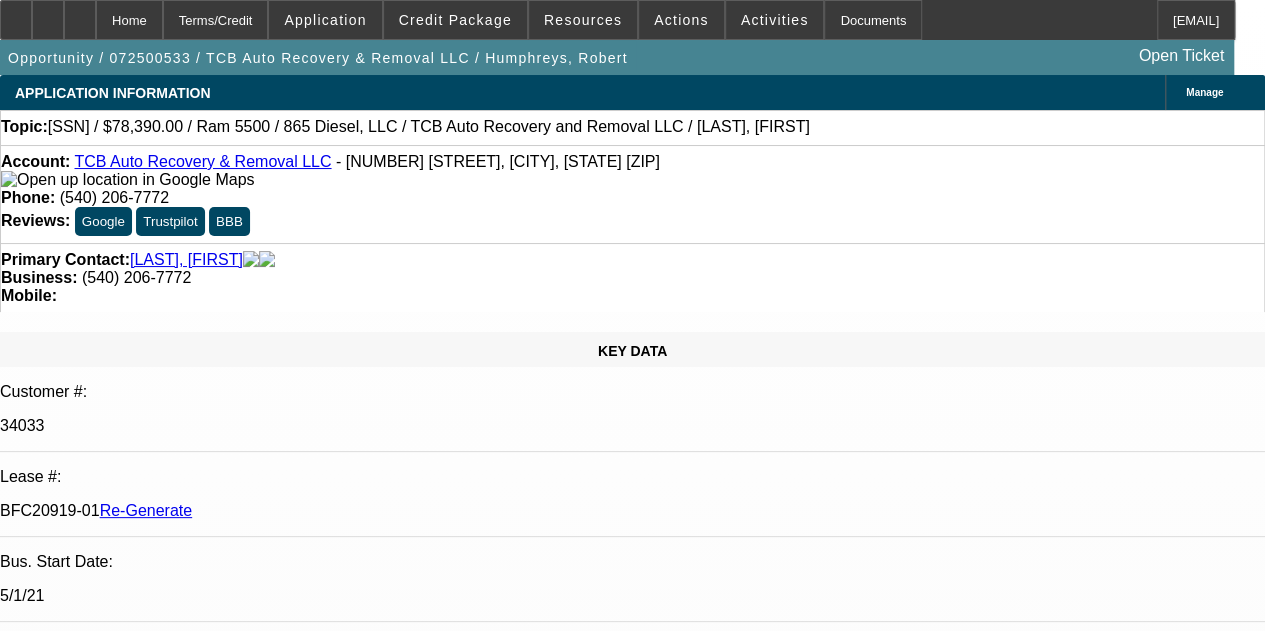 click on "1.
RE:072500533 / $78,390.00 / Ram  5500 / 865 Diesel, LLC / TCB Auto Recovery and Removal LLC / Humphreys, Robert
Zachary Heyd - 8/7/25, 9:04 AM
2.
Brian Flores - 8/7/25, 8:58 AM
3." at bounding box center [632, 7777] 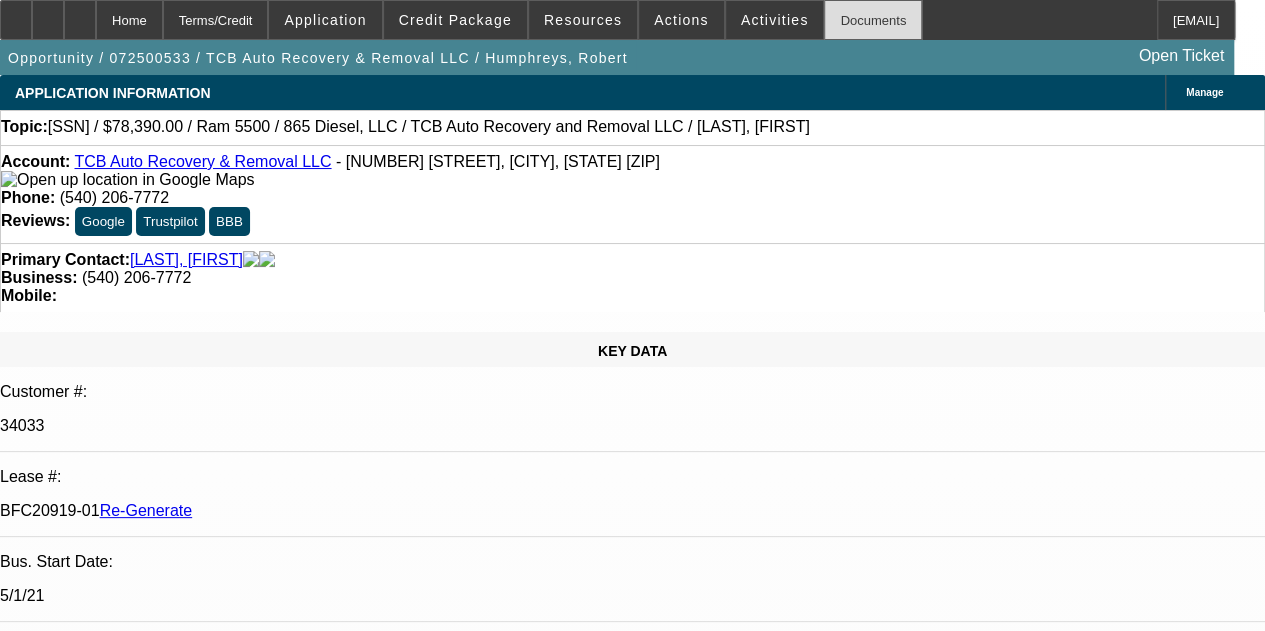 click on "Documents" at bounding box center (873, 20) 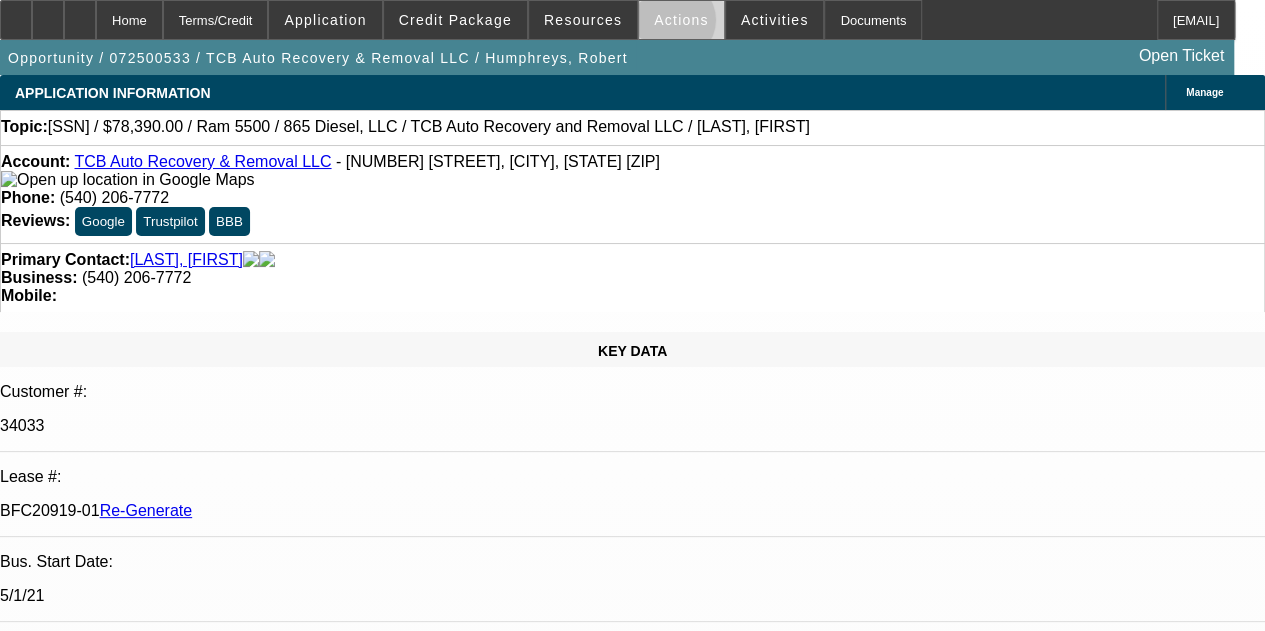 click on "Actions" at bounding box center [681, 20] 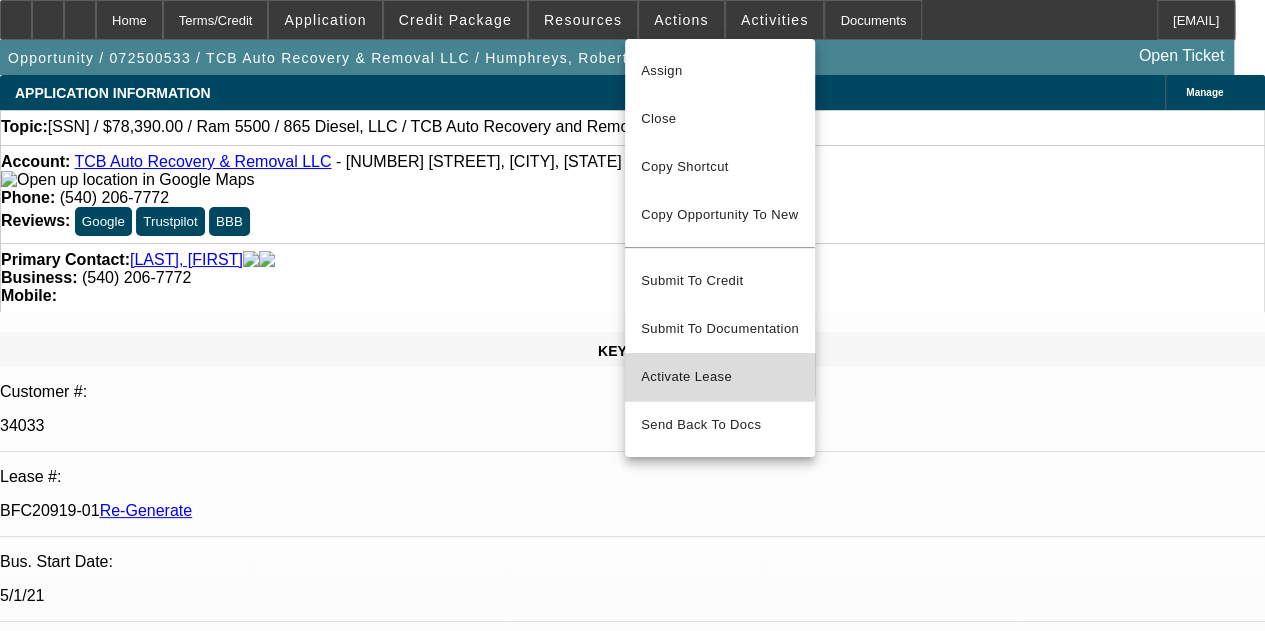 click on "Activate Lease" at bounding box center [720, 377] 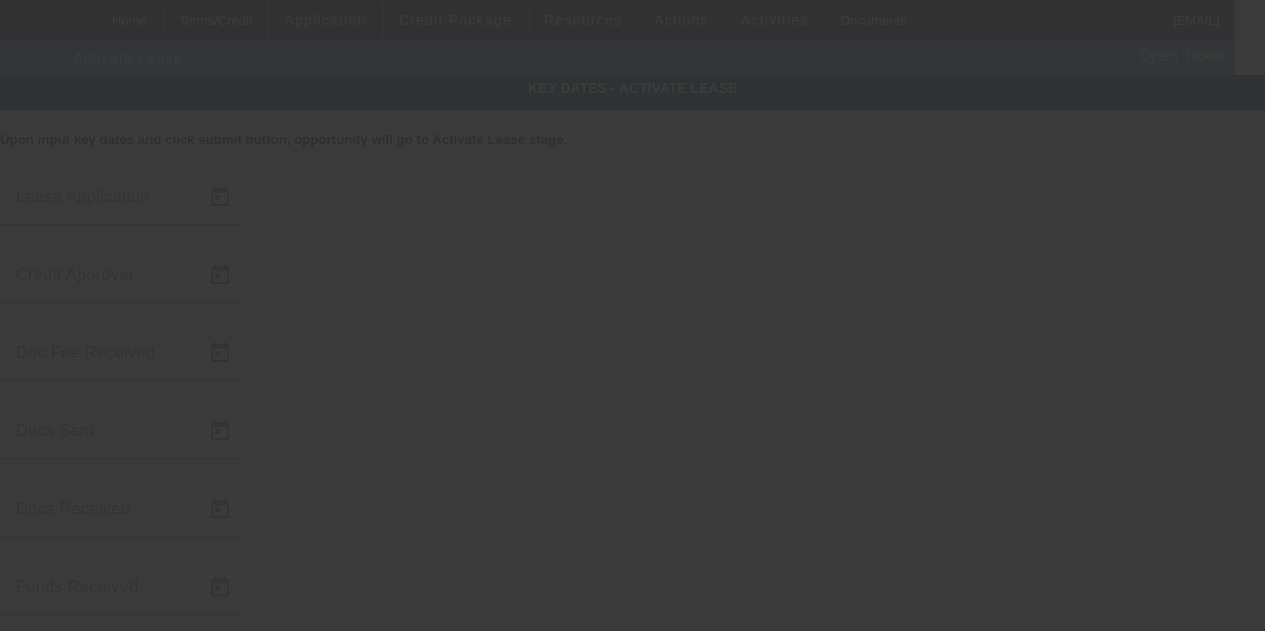 type on "7/23/2025" 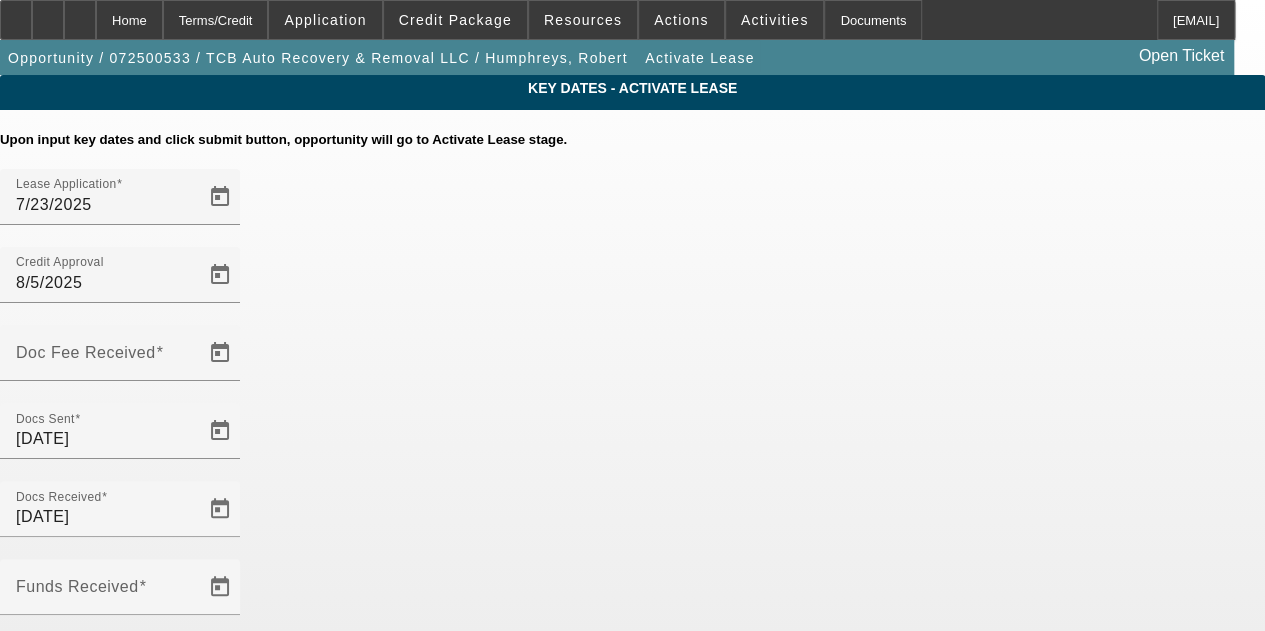 click on "Key Dates - Activate Lease
Upon input key dates and click submit button, opportunity will go to Activate Lease stage.
Lease Application
7/23/2025
Credit Approval
8/5/2025
Doc Fee Received
Docs Sent" 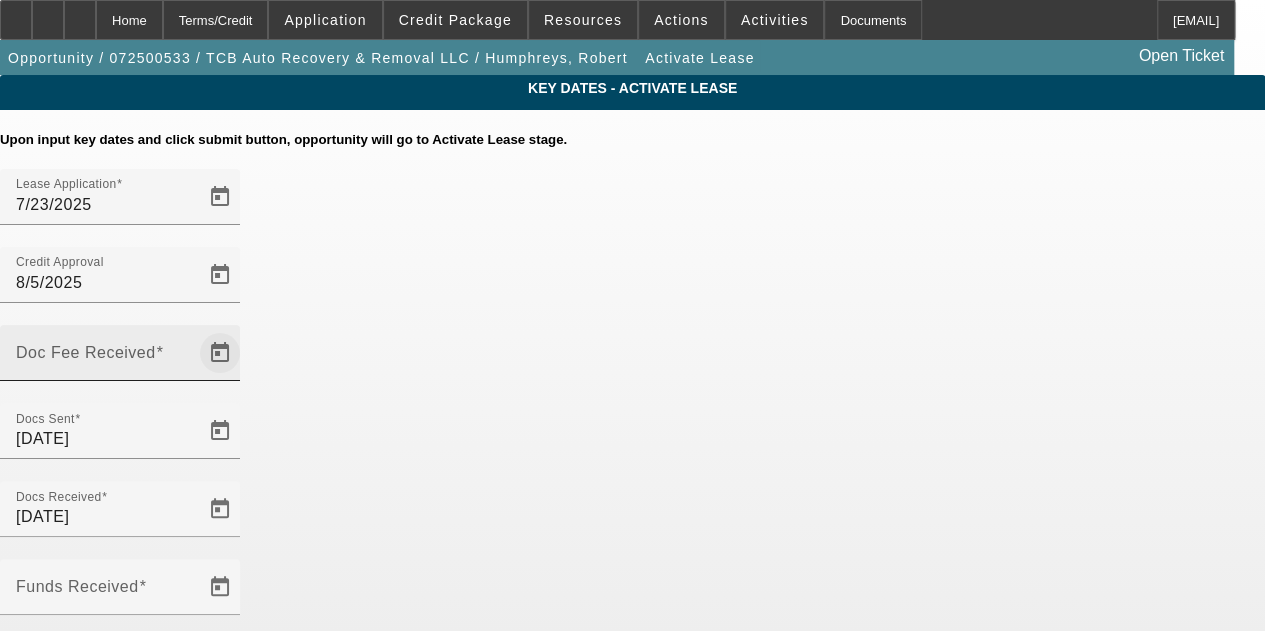 click 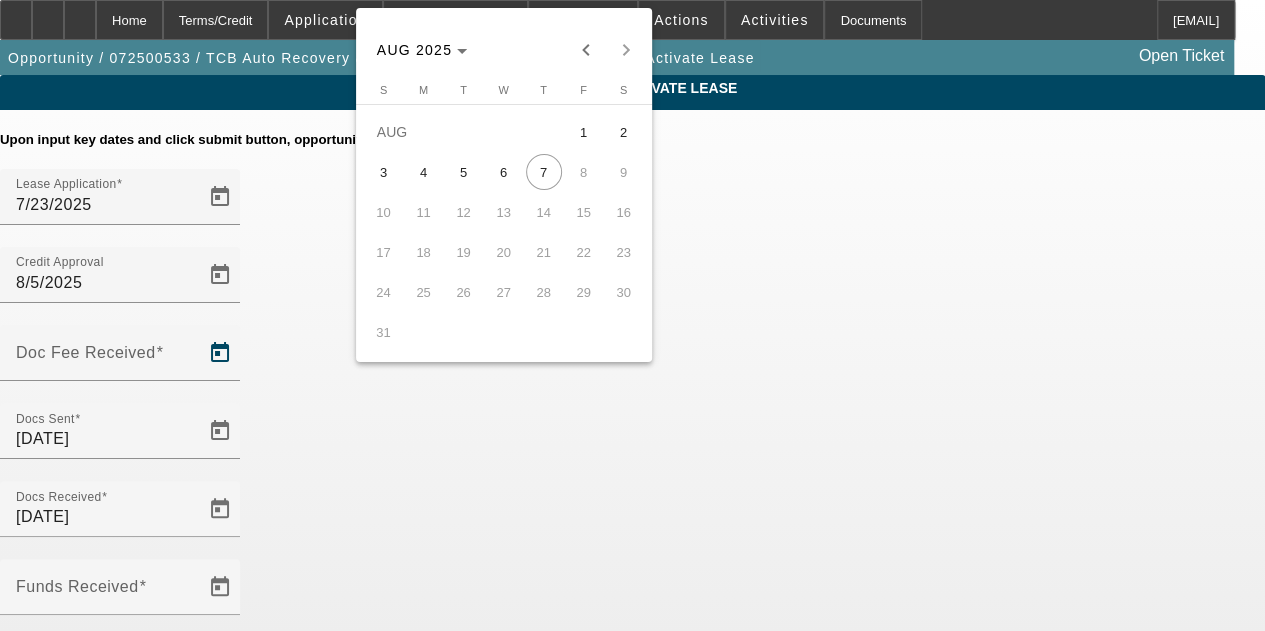 click on "6" at bounding box center [504, 172] 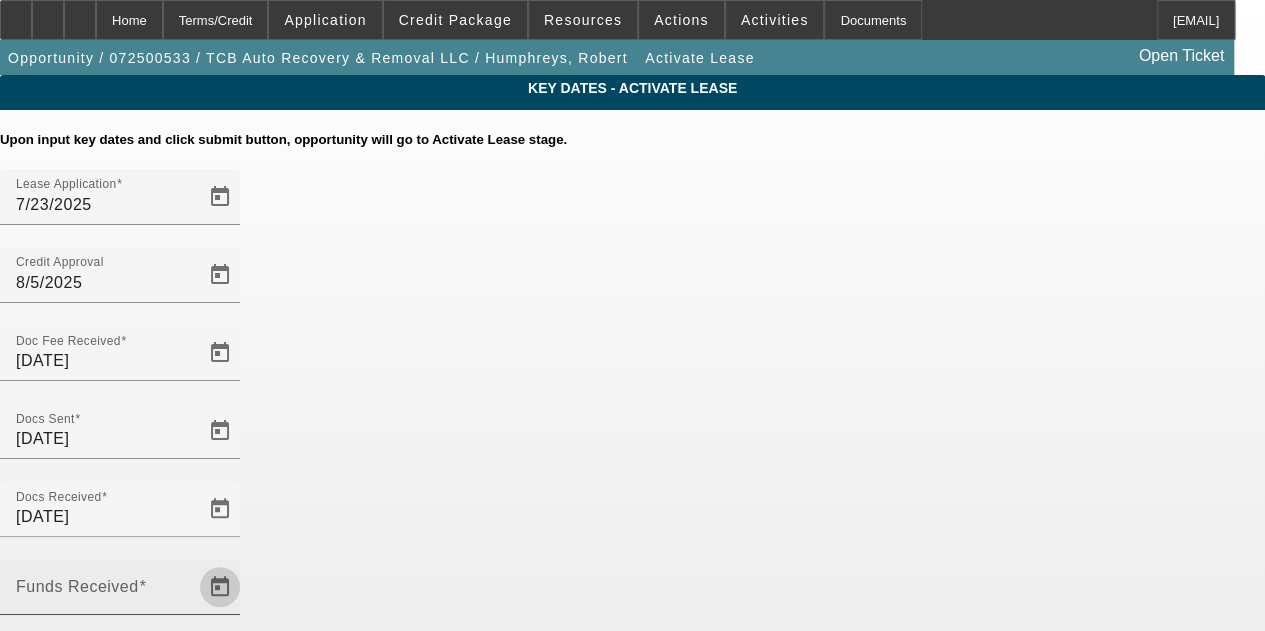 click 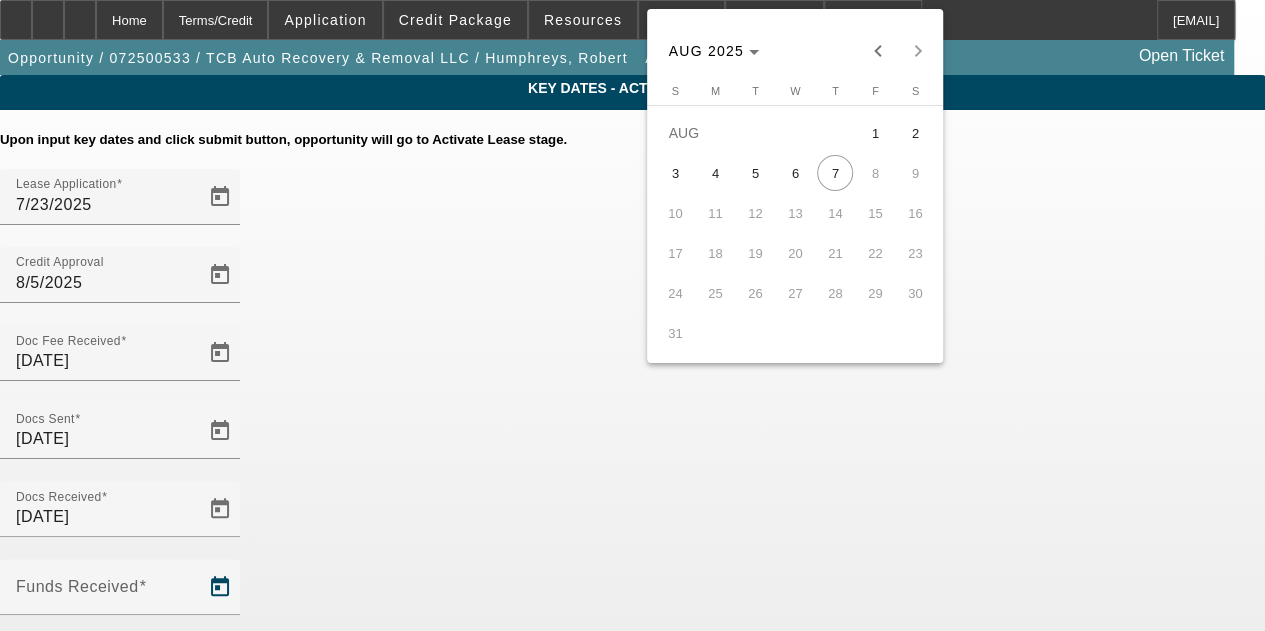click on "6" at bounding box center [795, 173] 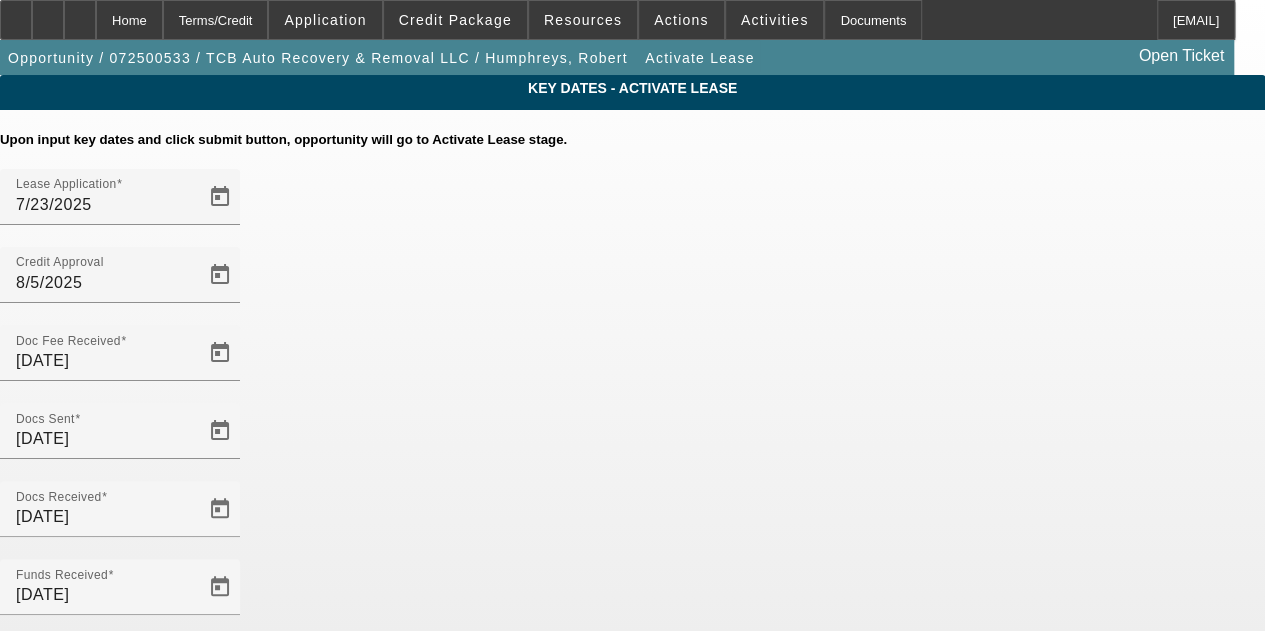 click 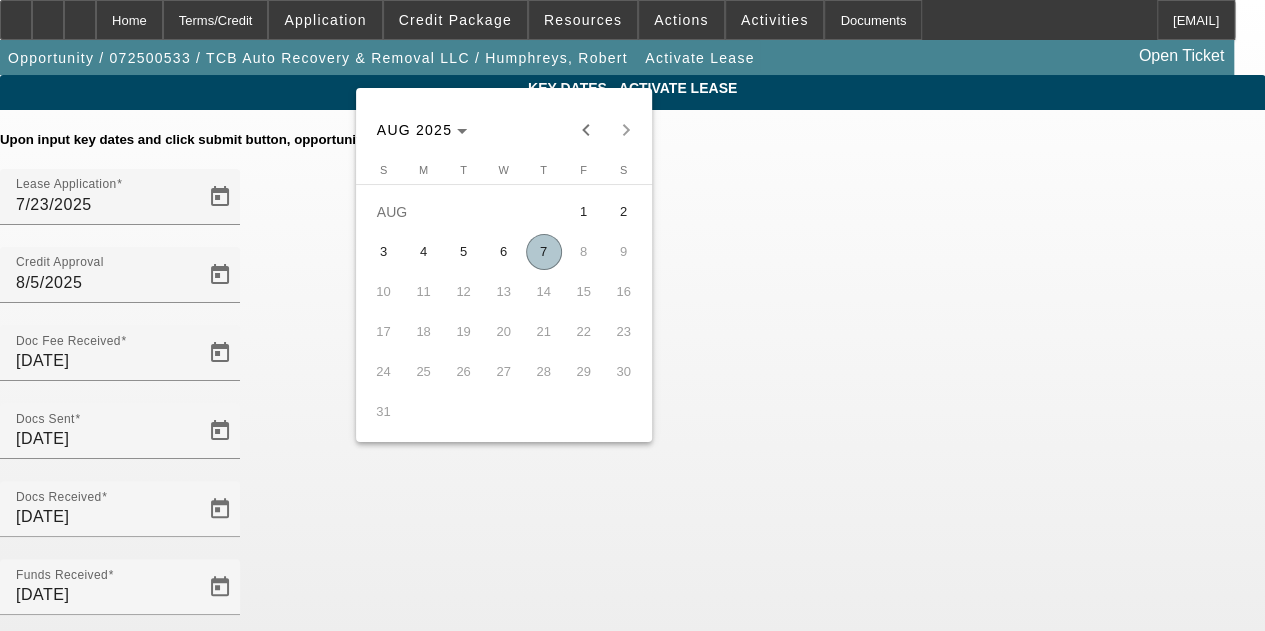 click on "7" at bounding box center [544, 252] 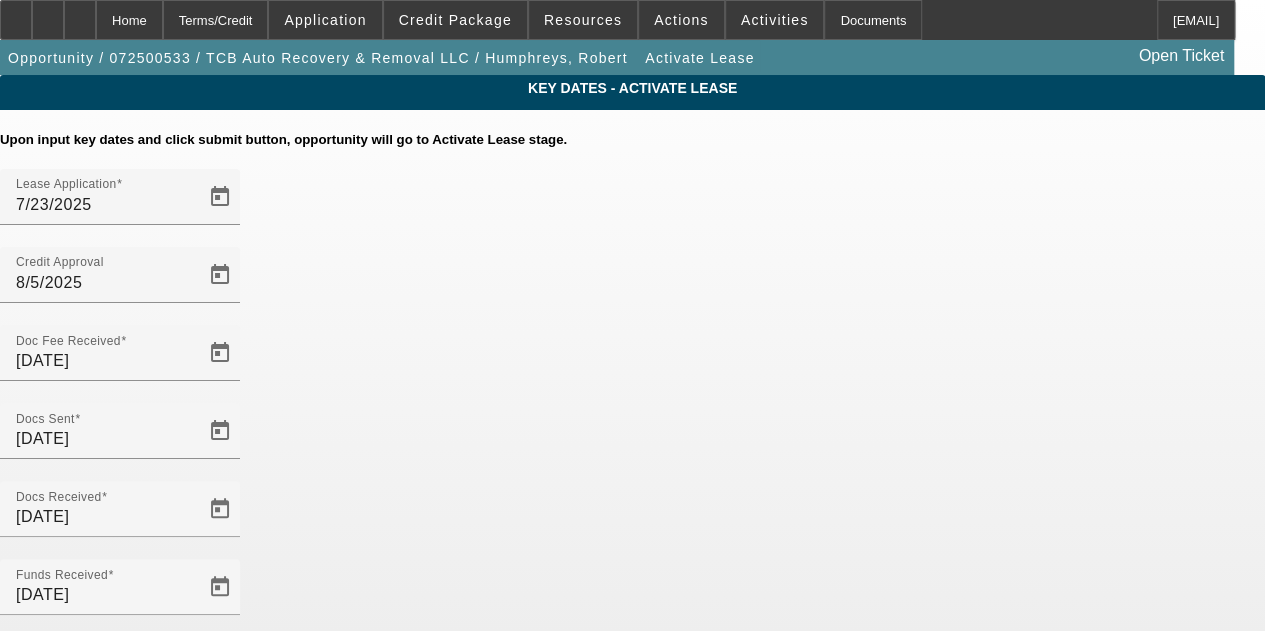 click 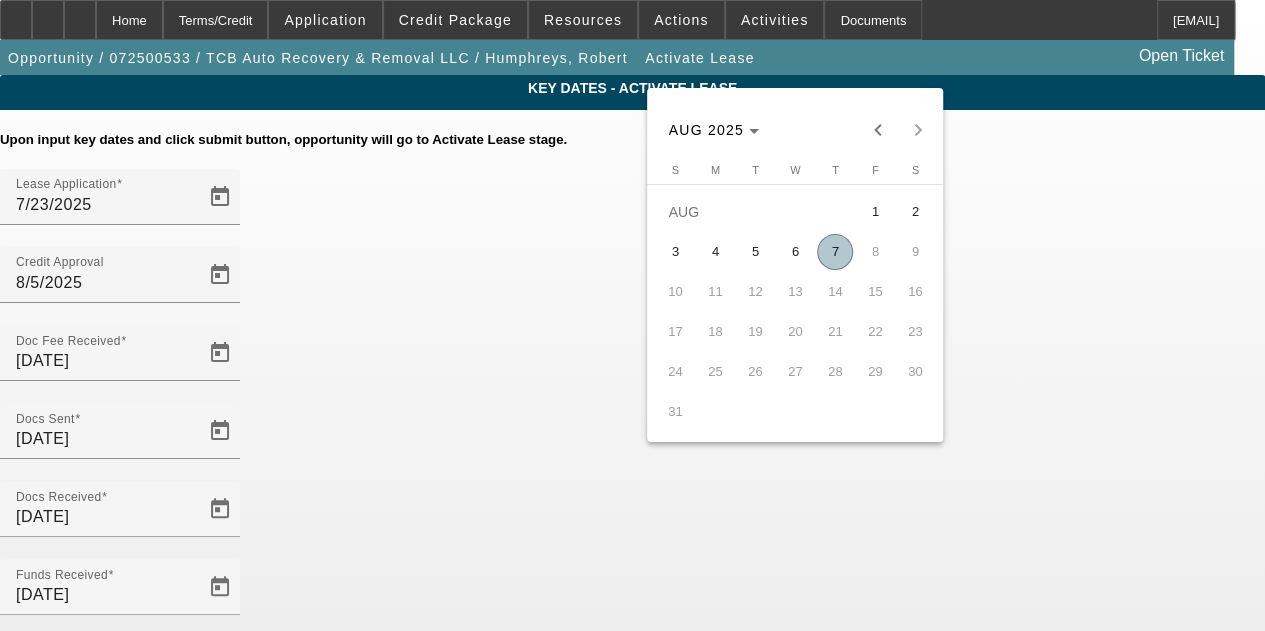 click on "7" at bounding box center (835, 252) 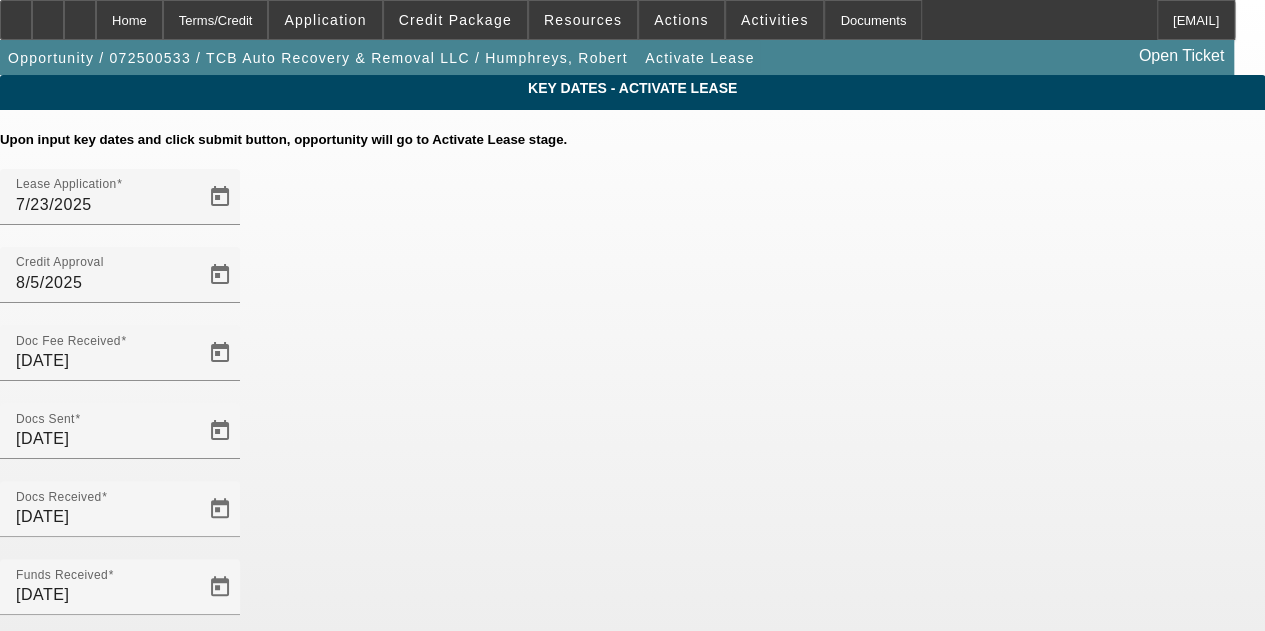 click 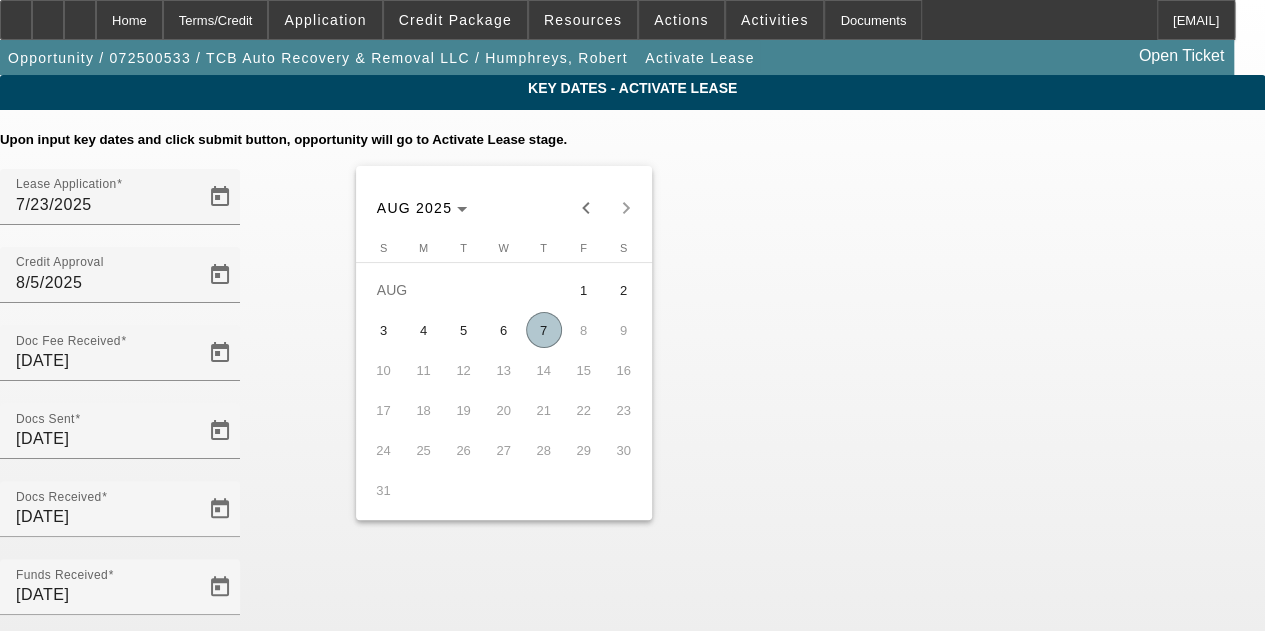 click on "7" at bounding box center [544, 330] 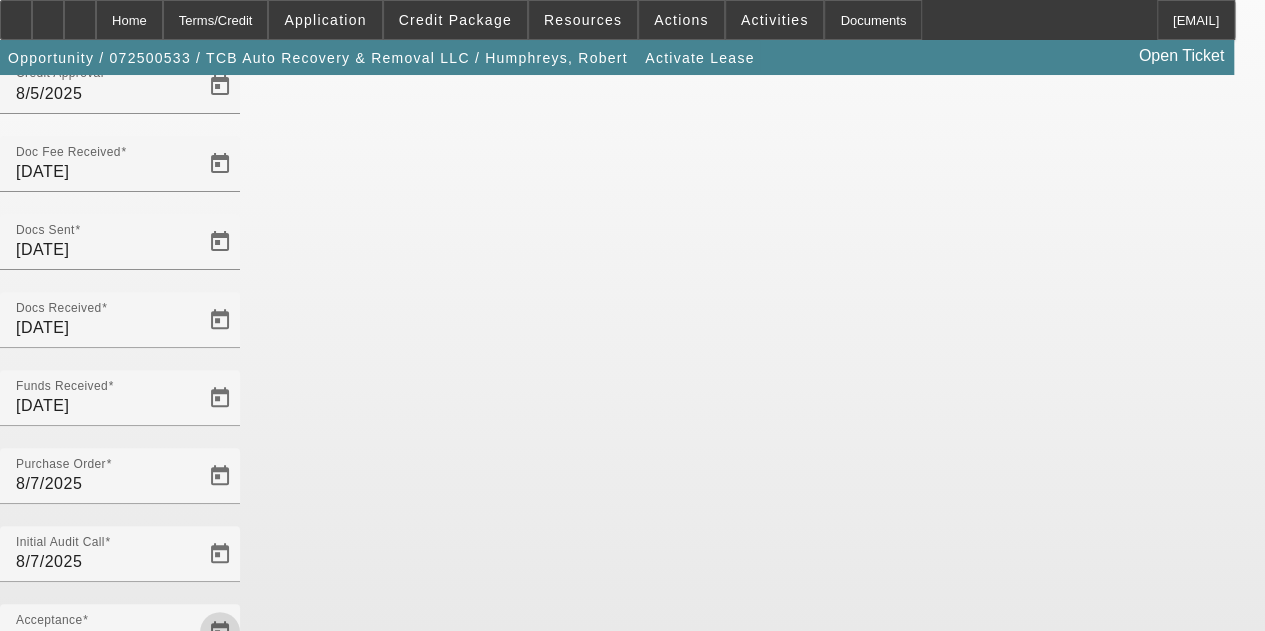scroll, scrollTop: 206, scrollLeft: 0, axis: vertical 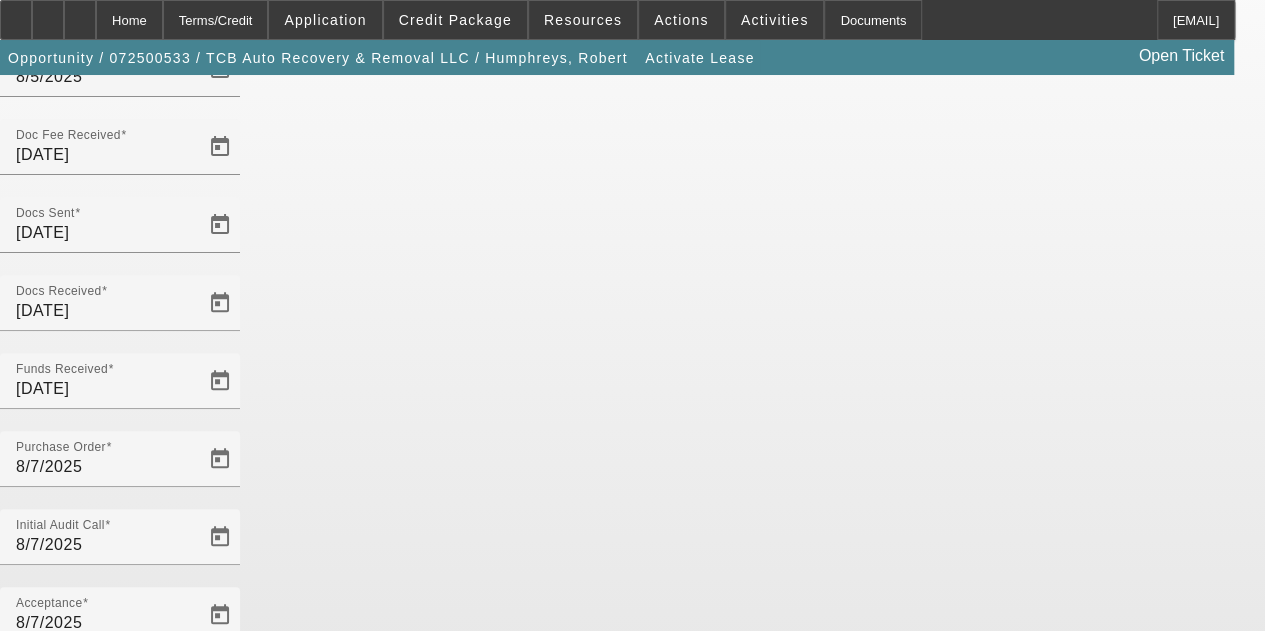 click 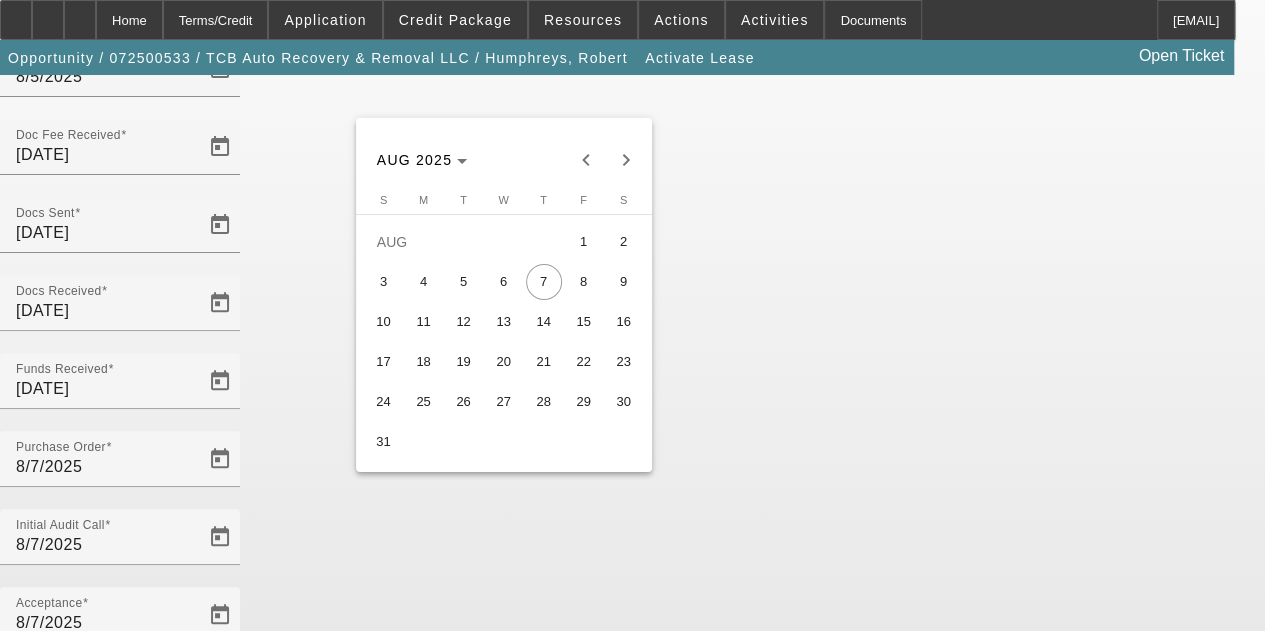 click on "11" at bounding box center [424, 322] 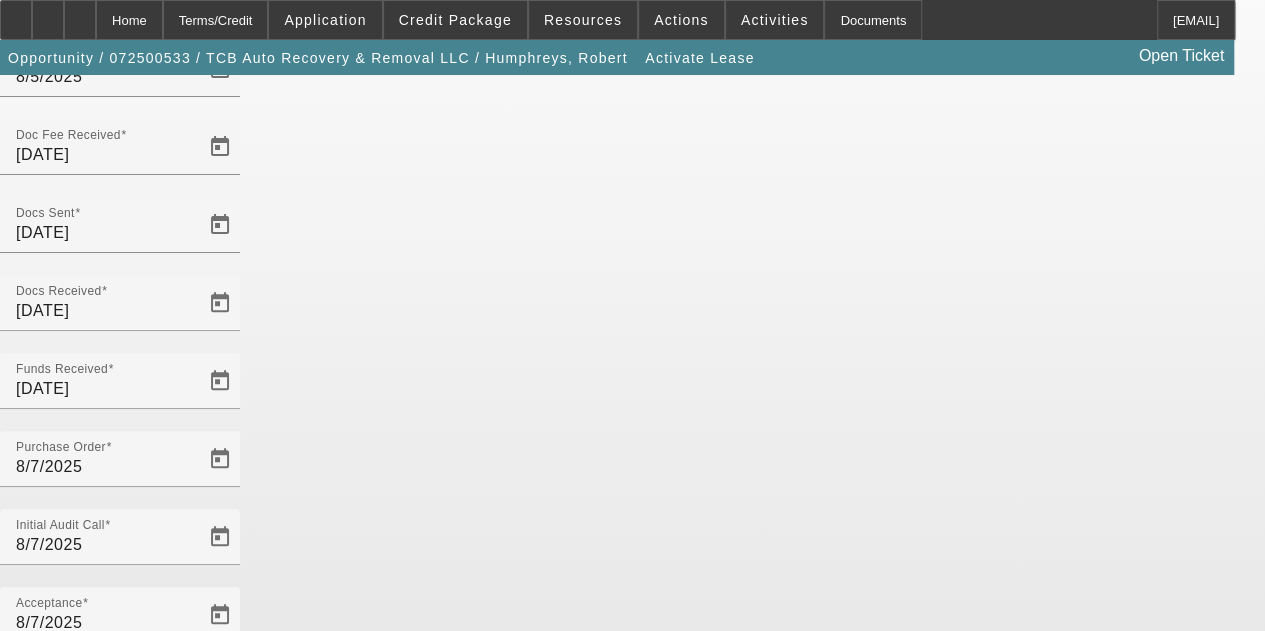 click on "Save" 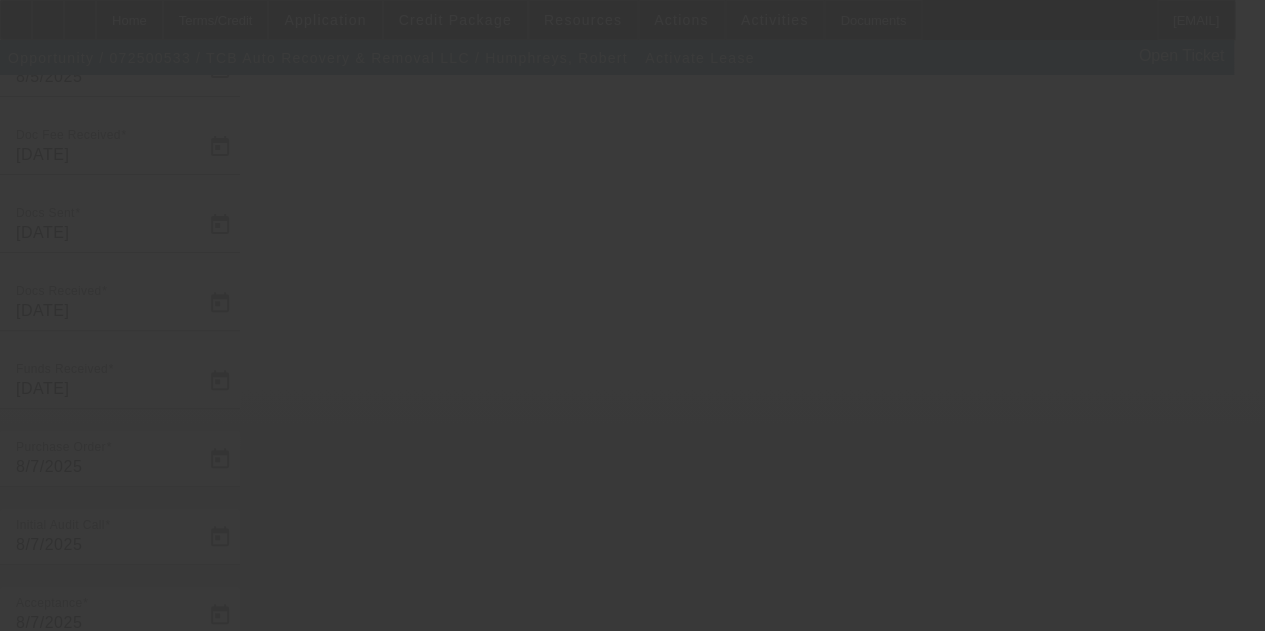 click 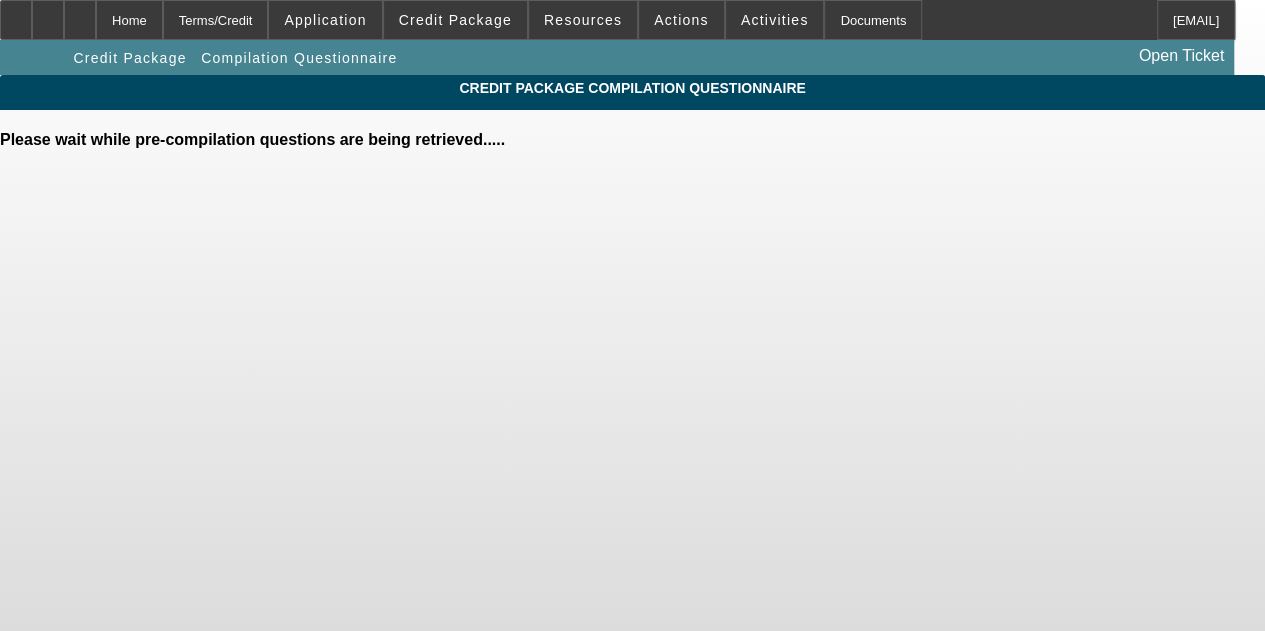 scroll, scrollTop: 0, scrollLeft: 0, axis: both 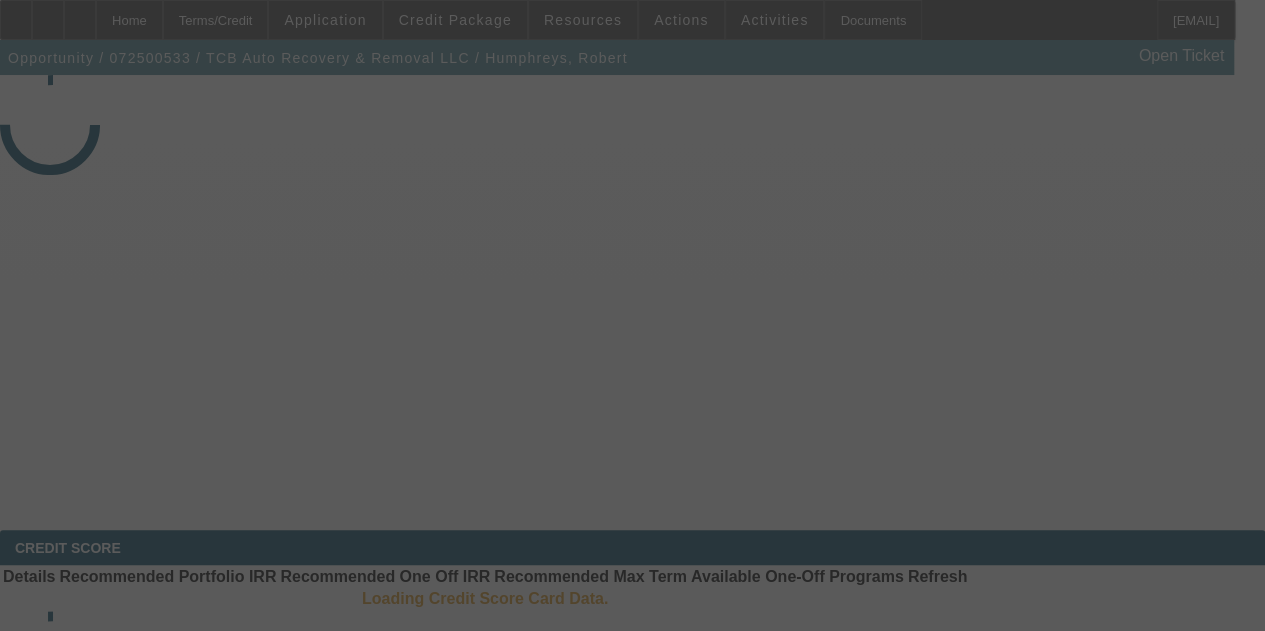select on "4" 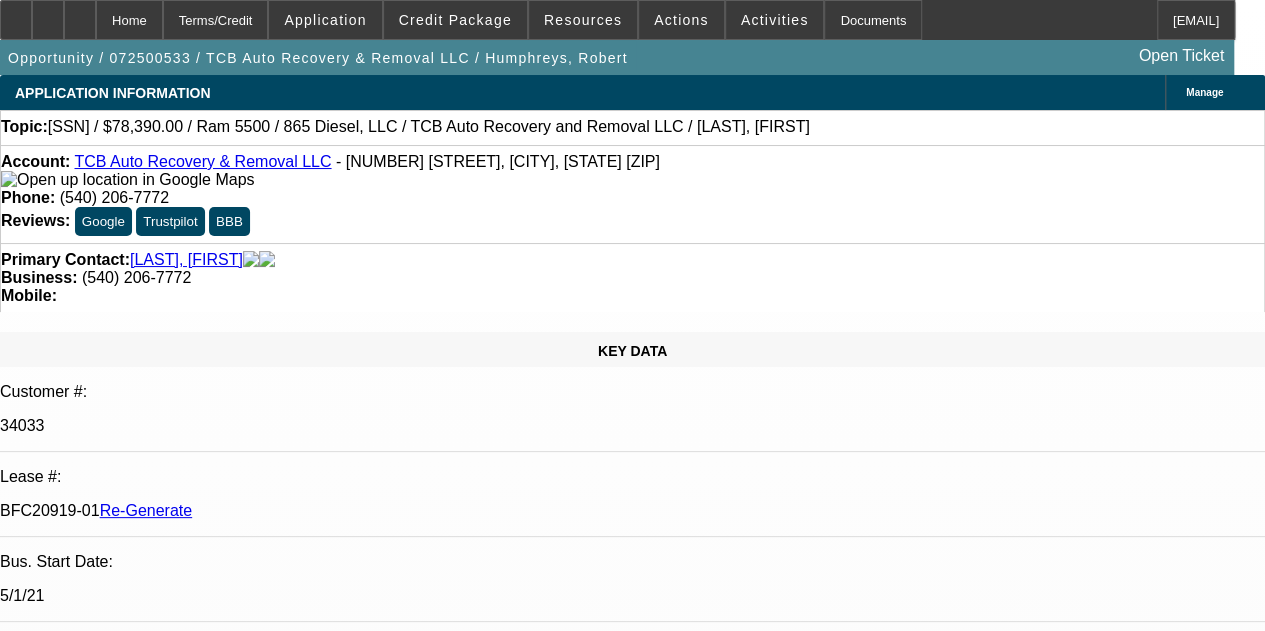 select on "0.1" 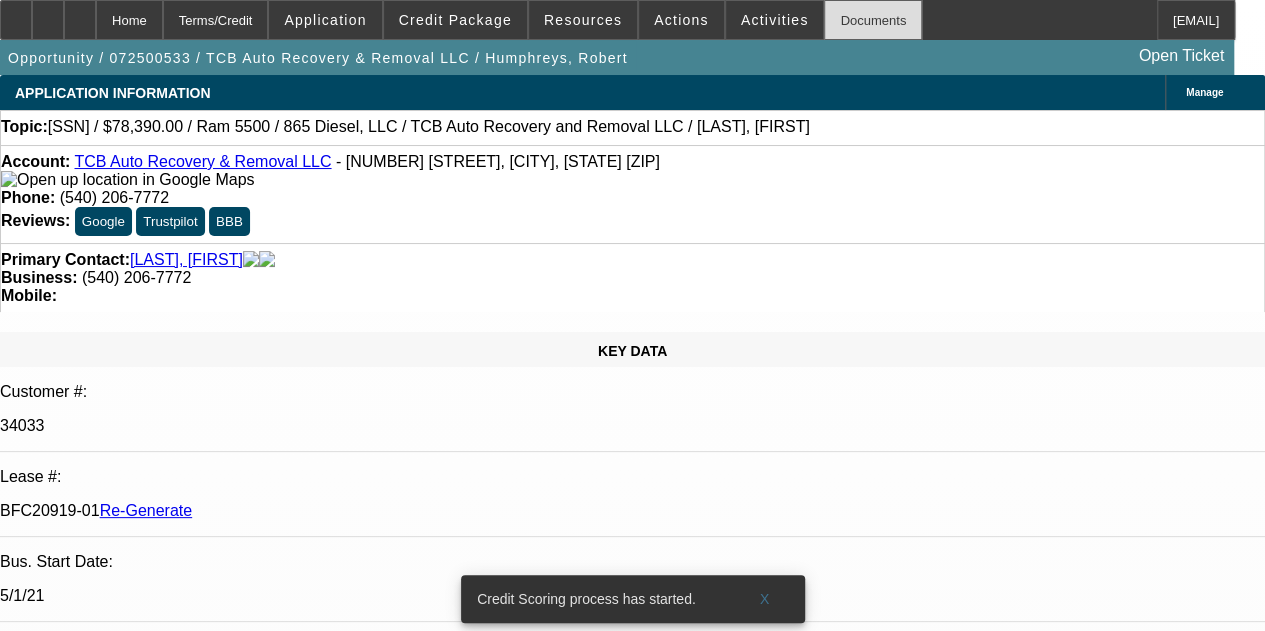 click on "Documents" at bounding box center (873, 20) 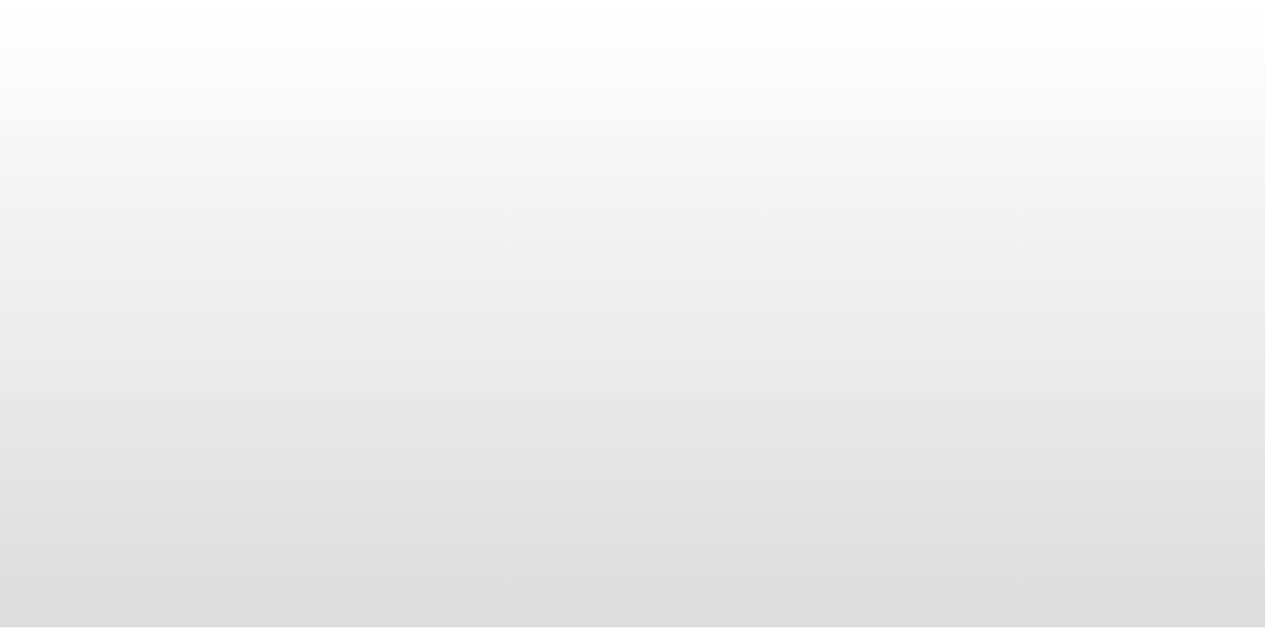 scroll, scrollTop: 0, scrollLeft: 0, axis: both 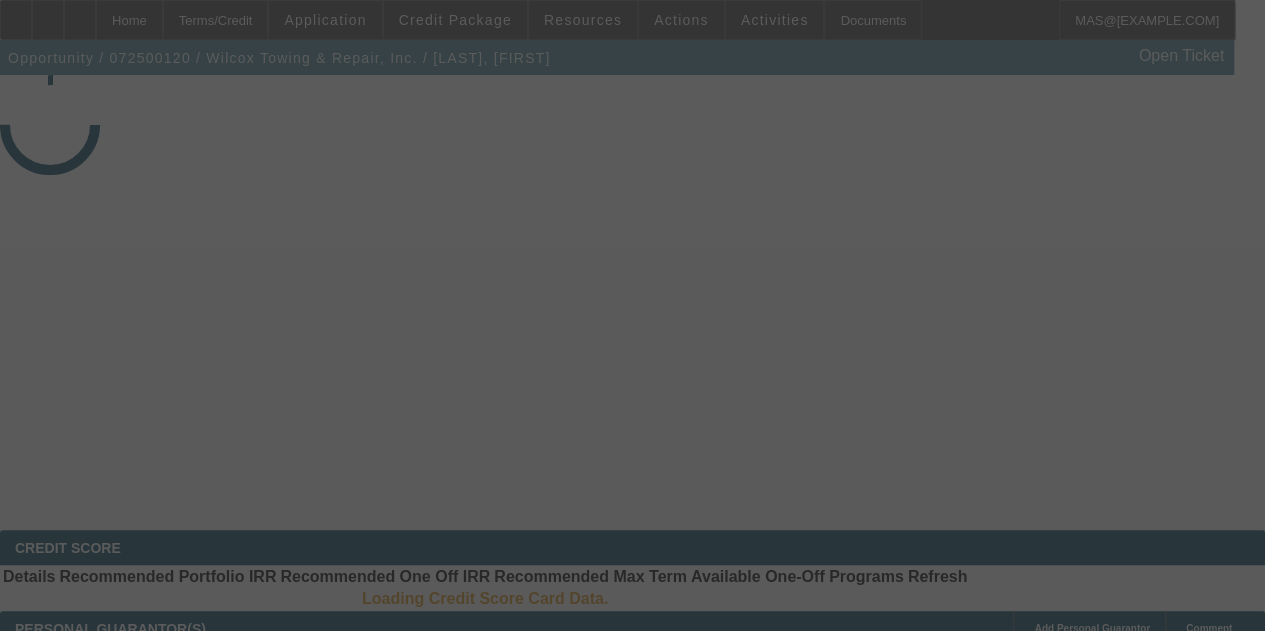 select on "4" 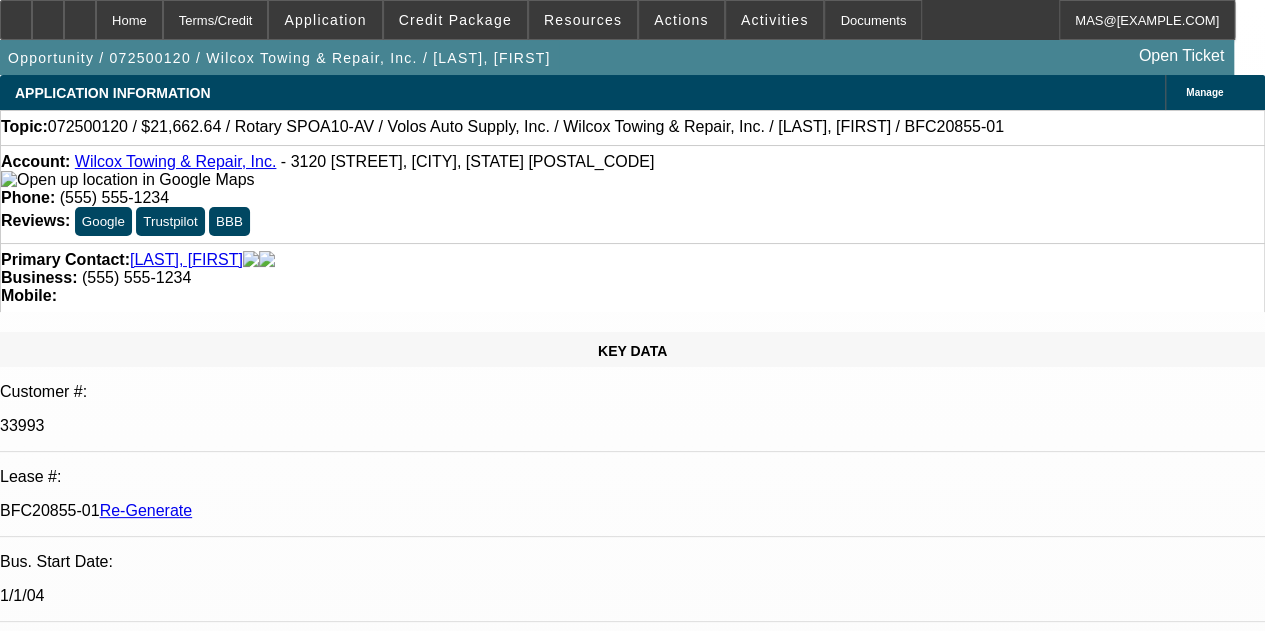 select on "0" 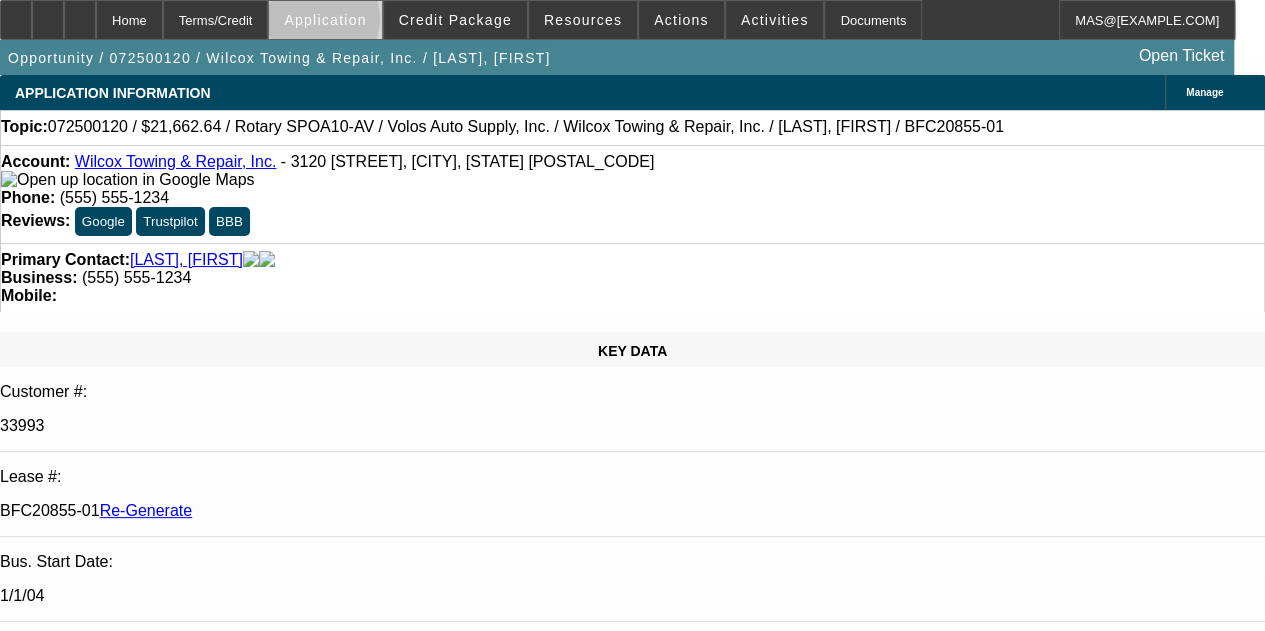 click on "Application" at bounding box center [325, 20] 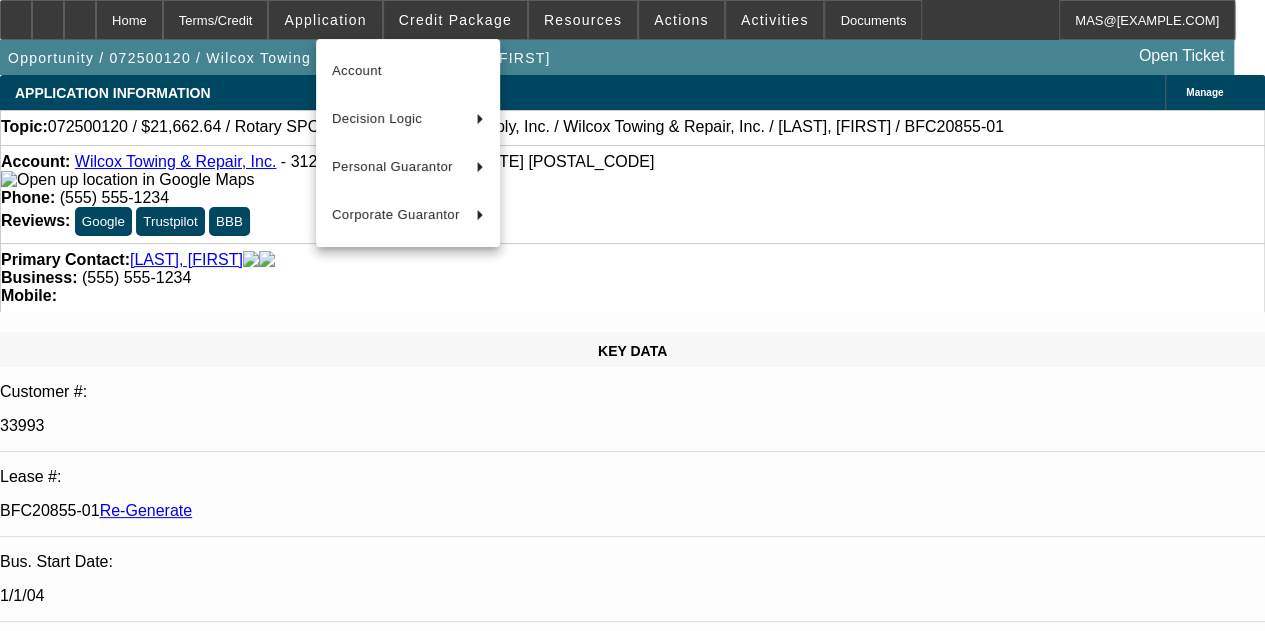 click at bounding box center [632, 315] 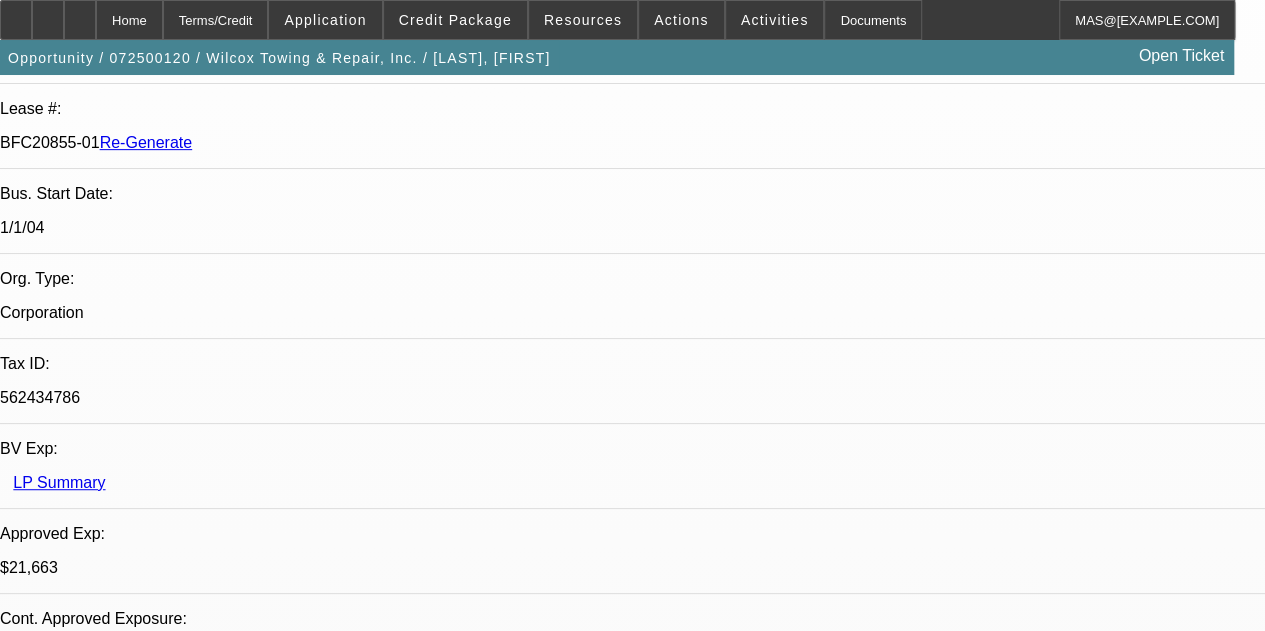 scroll, scrollTop: 350, scrollLeft: 0, axis: vertical 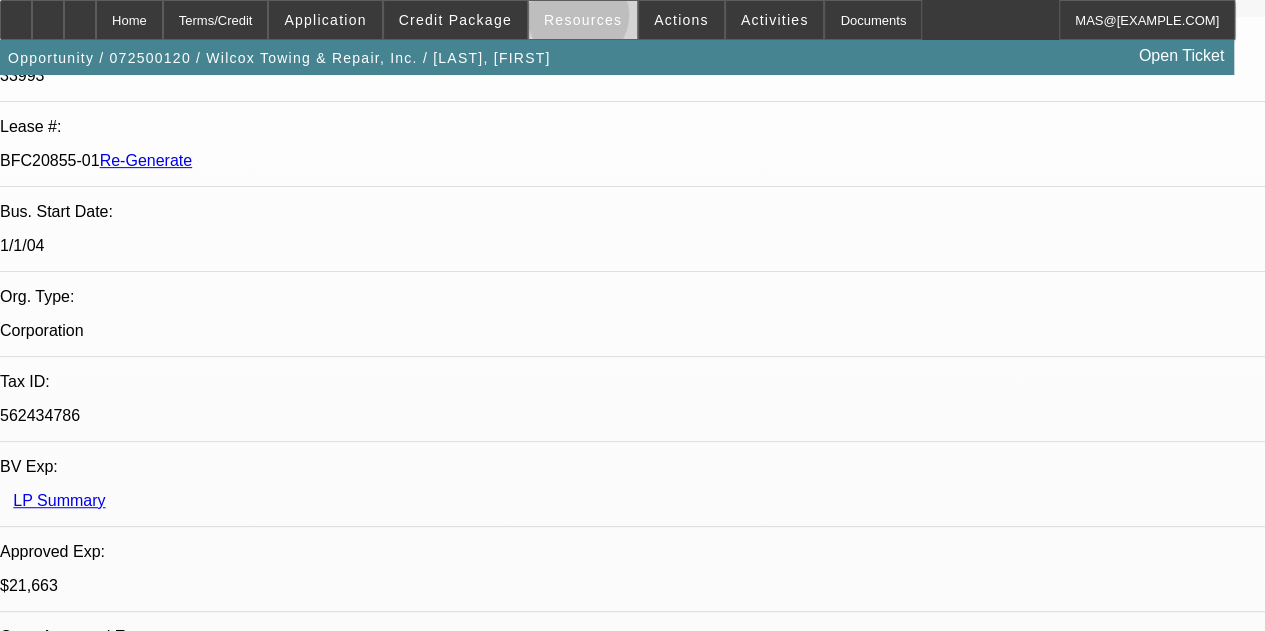 click on "Resources" at bounding box center [583, 20] 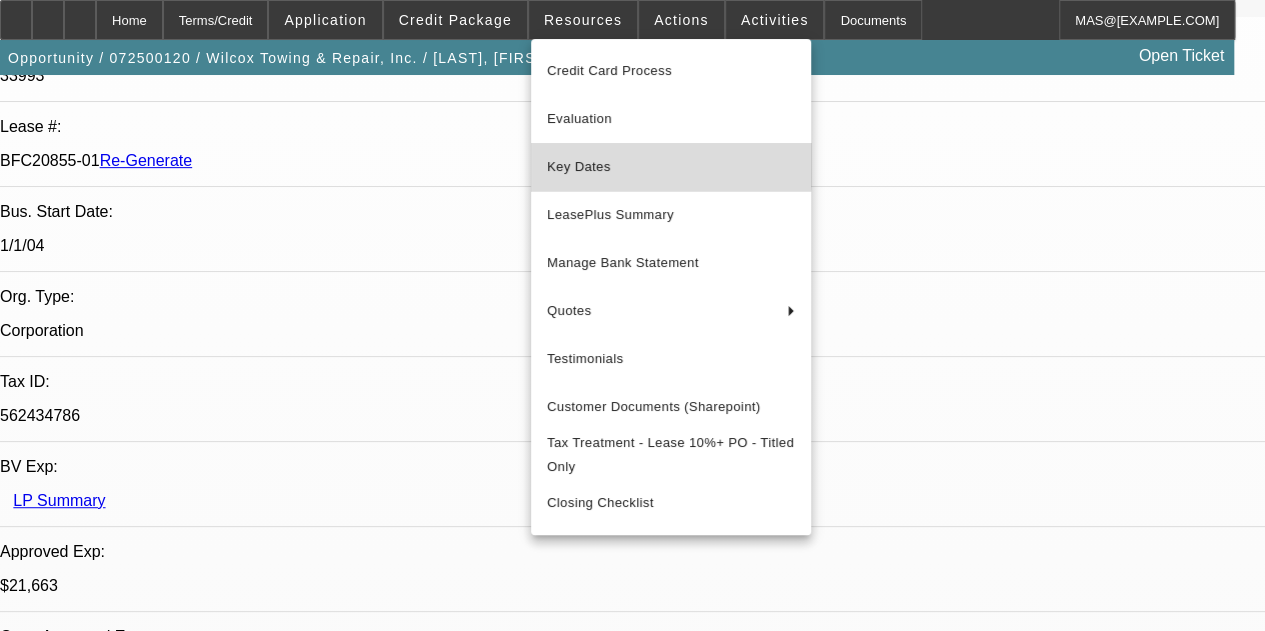 click on "Key Dates" at bounding box center [671, 167] 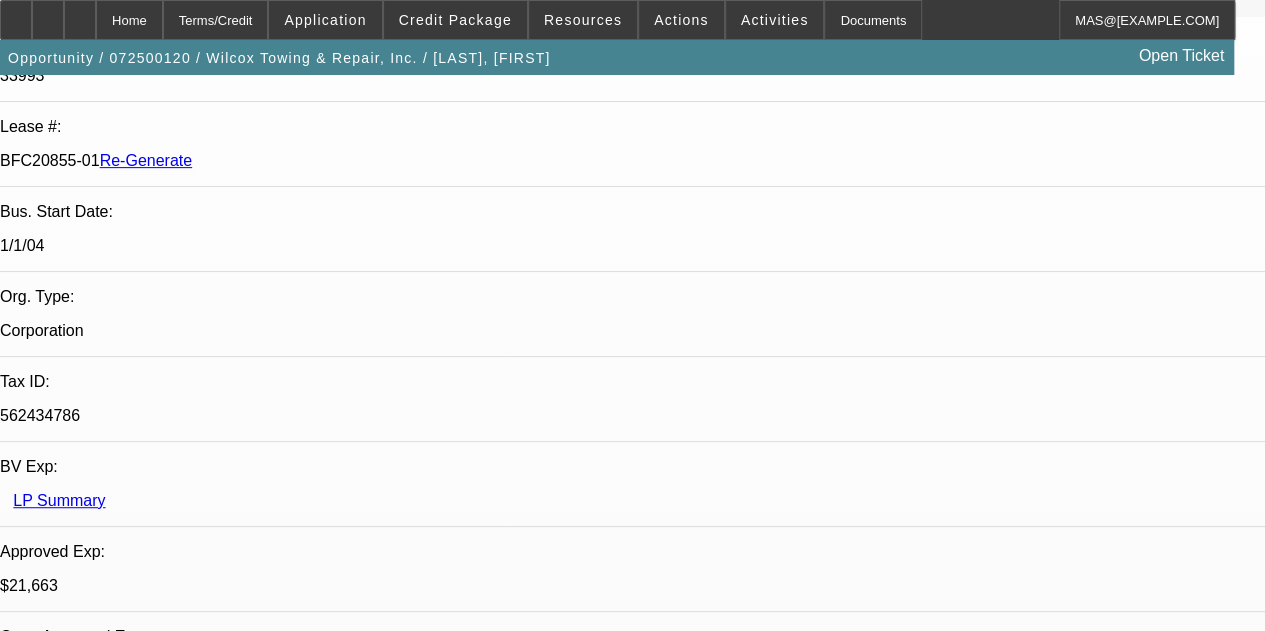 scroll, scrollTop: 0, scrollLeft: 0, axis: both 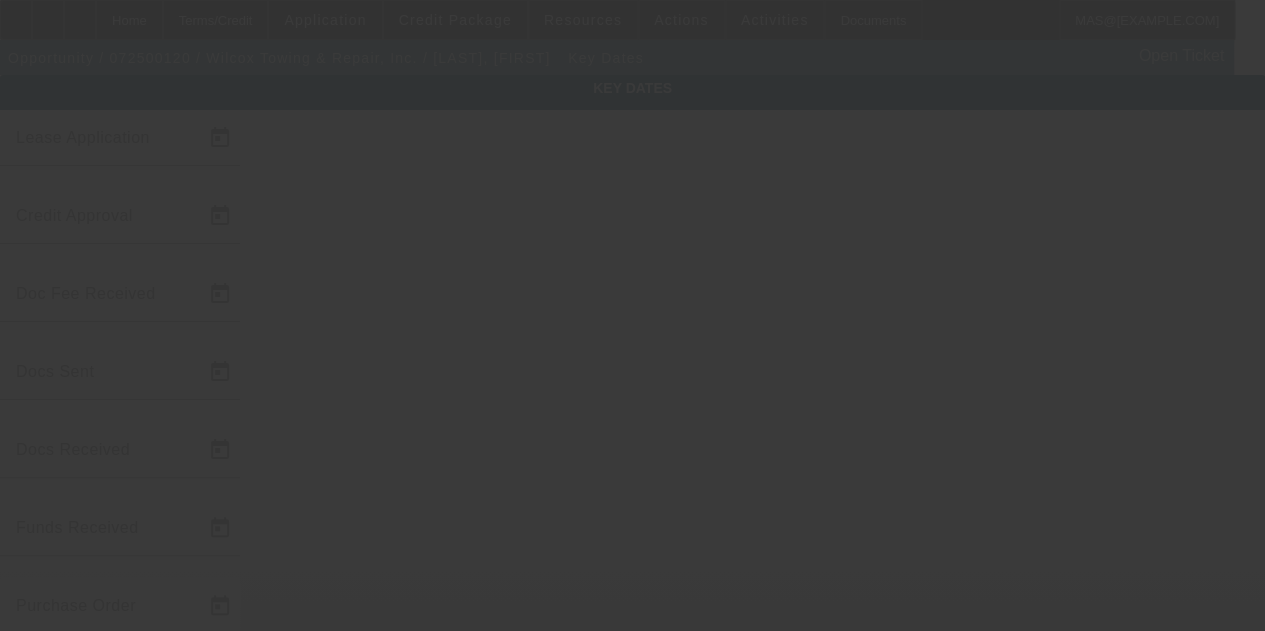 type on "7/7/2025" 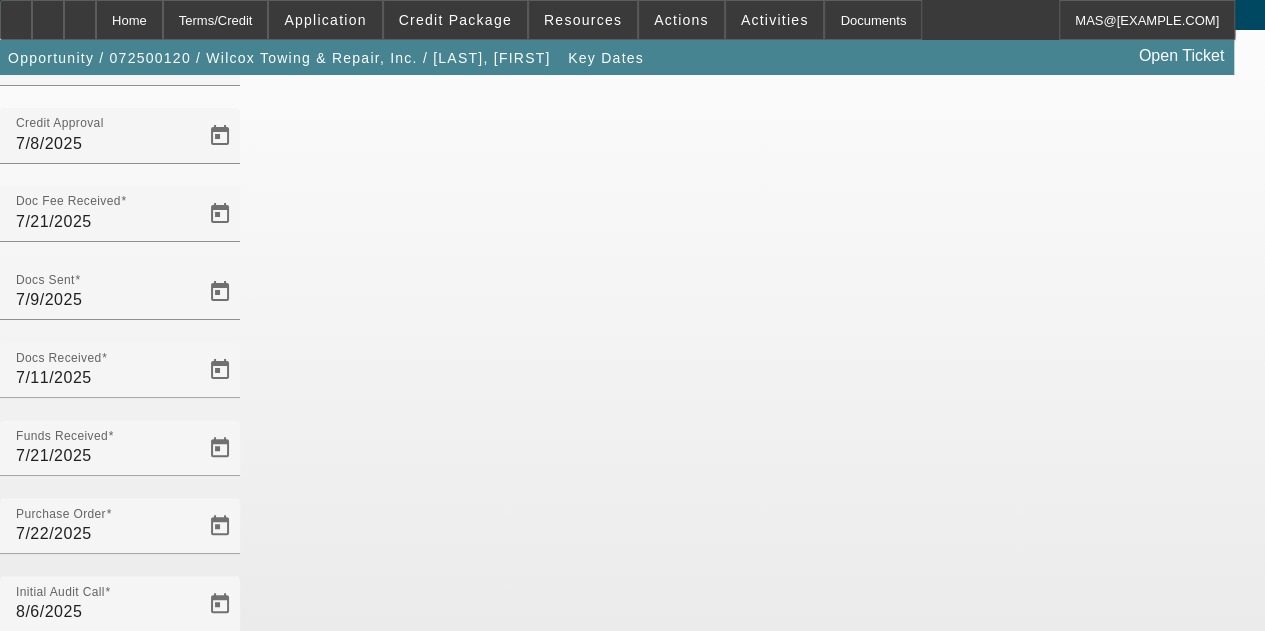 scroll, scrollTop: 130, scrollLeft: 0, axis: vertical 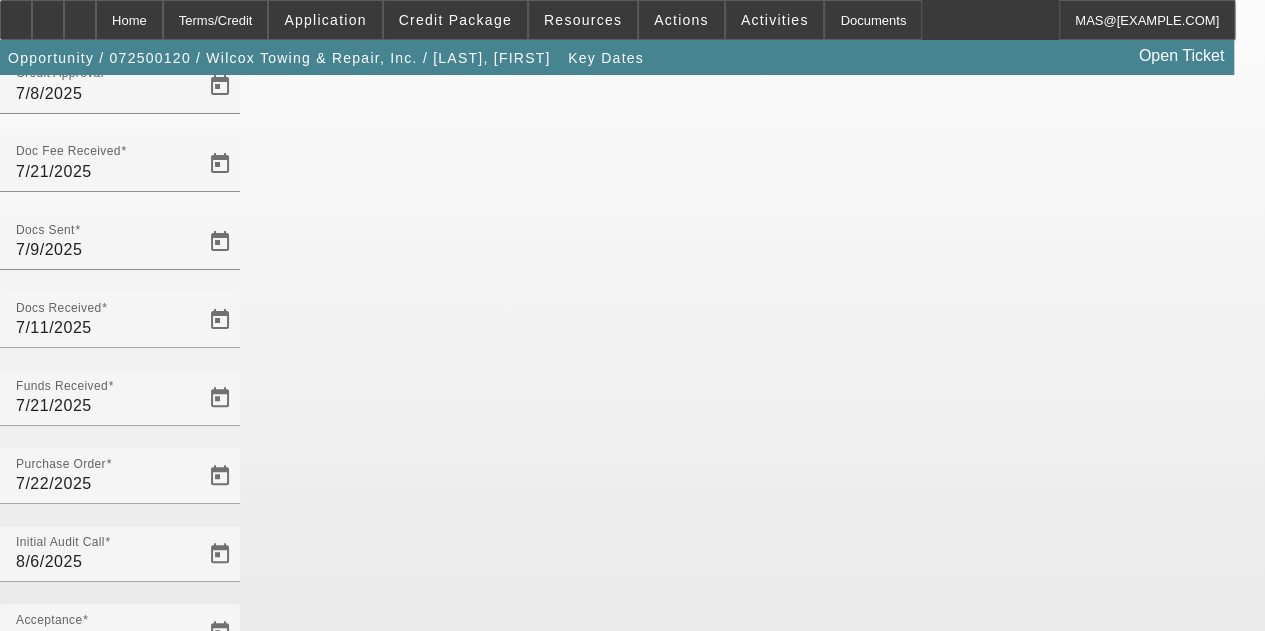 click 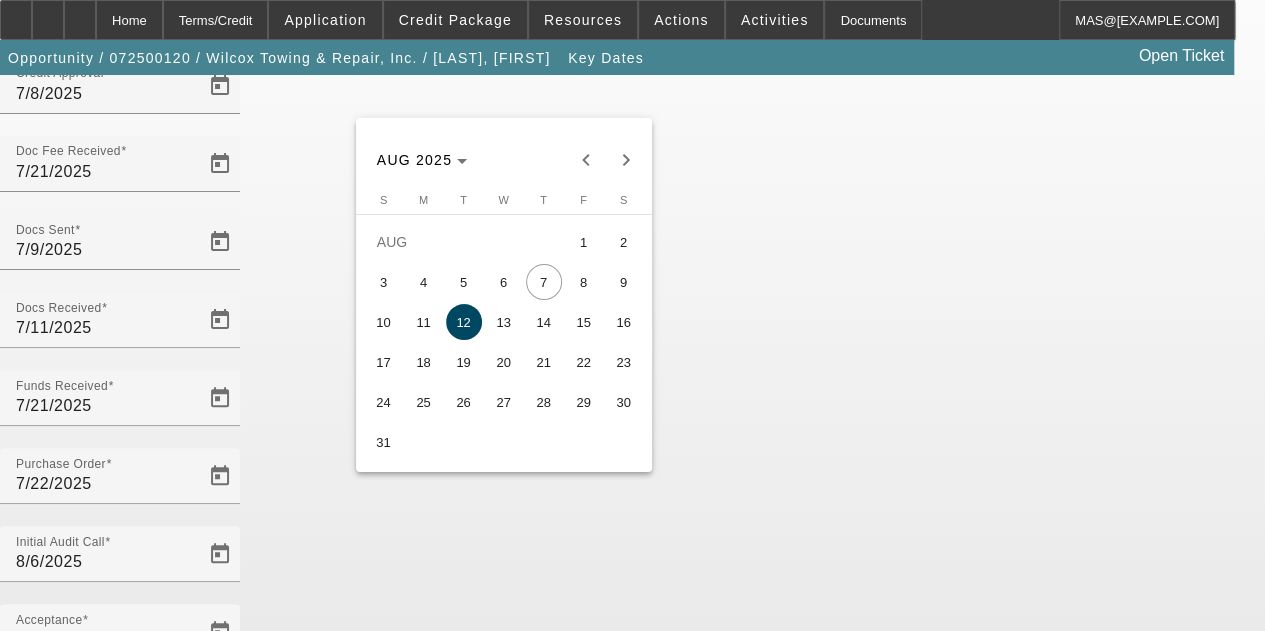 click on "7" at bounding box center (544, 282) 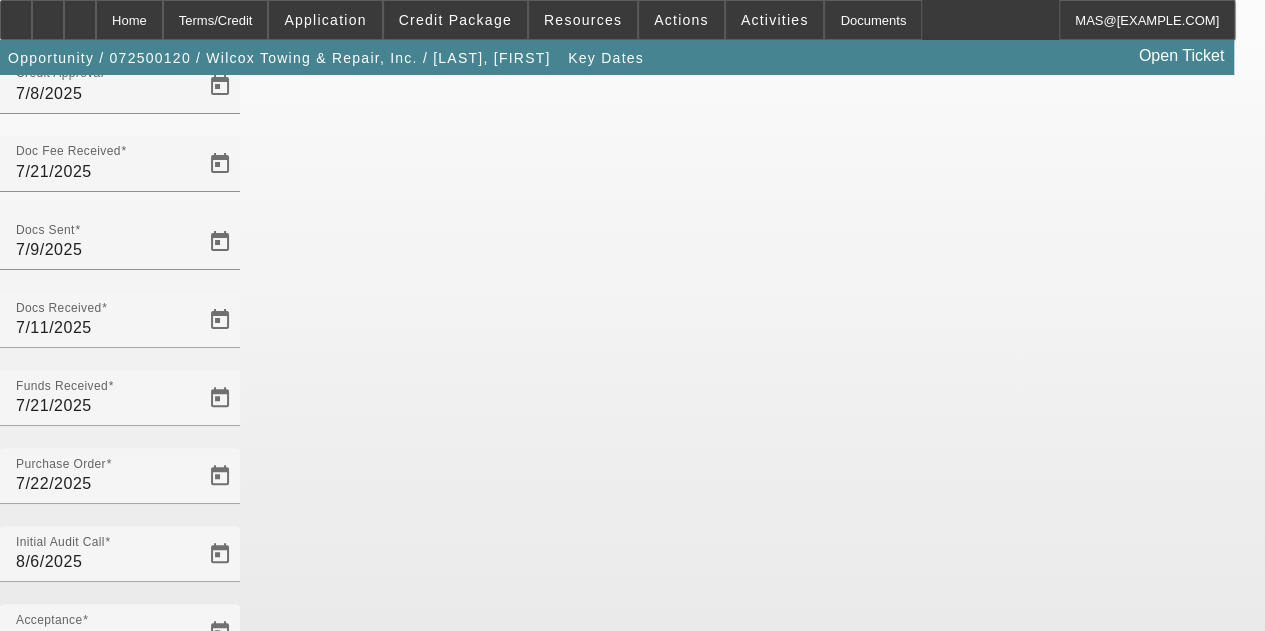 click on "Save" 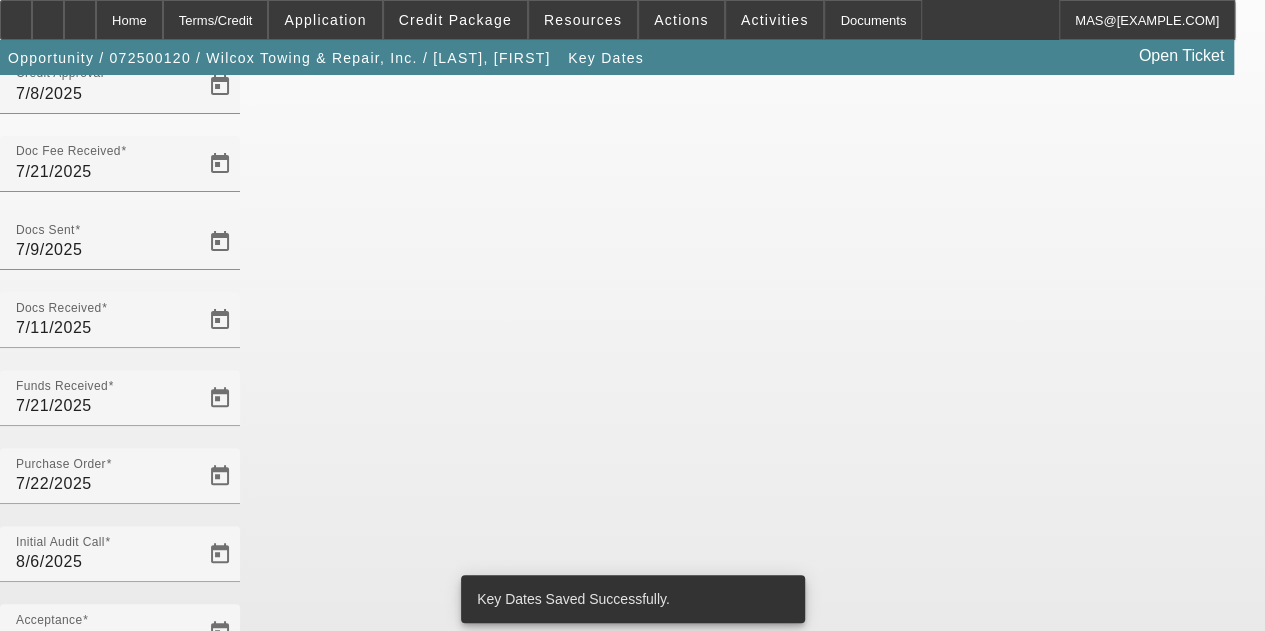 scroll, scrollTop: 0, scrollLeft: 0, axis: both 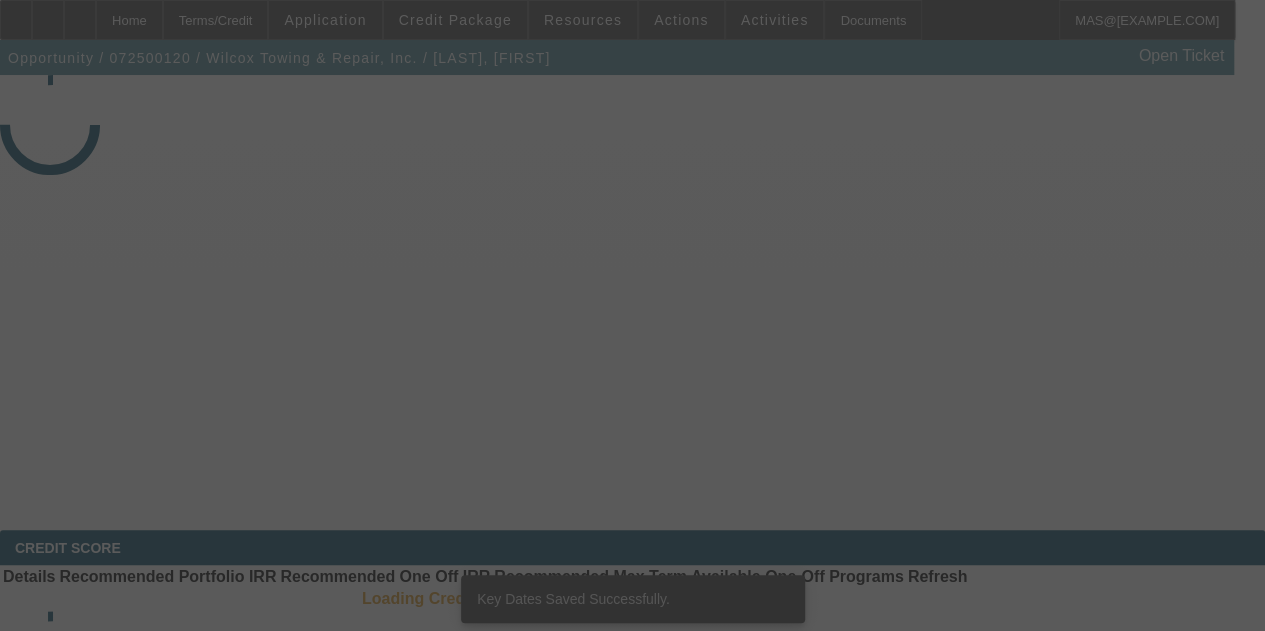 select on "4" 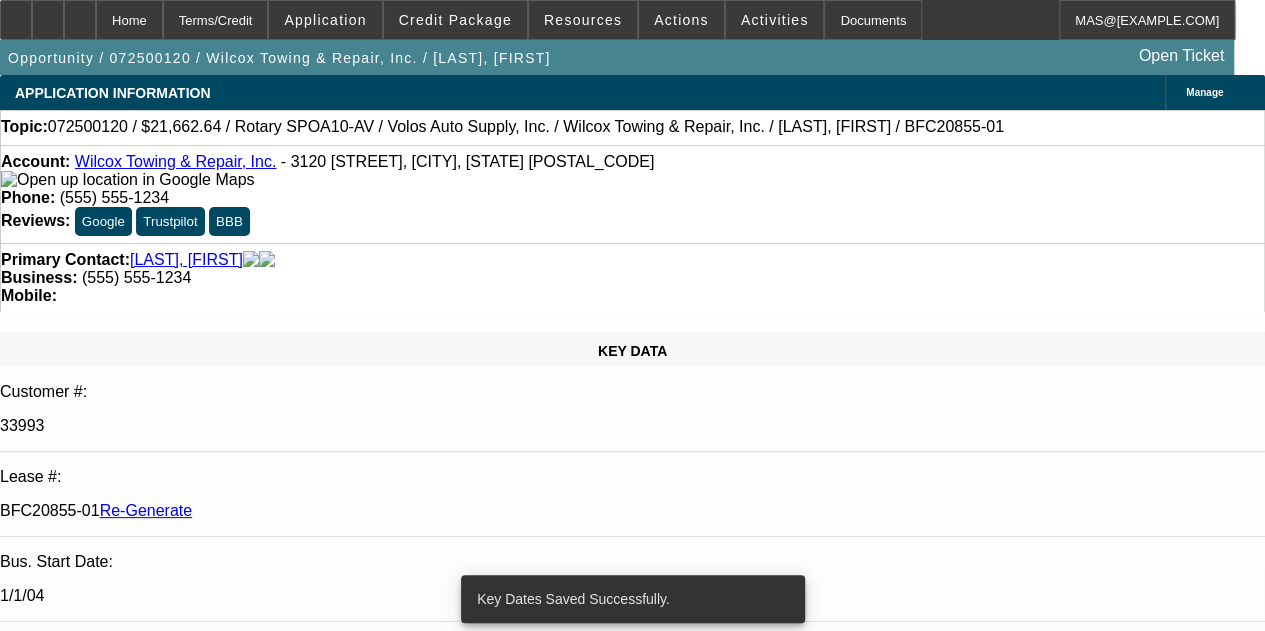 select on "0" 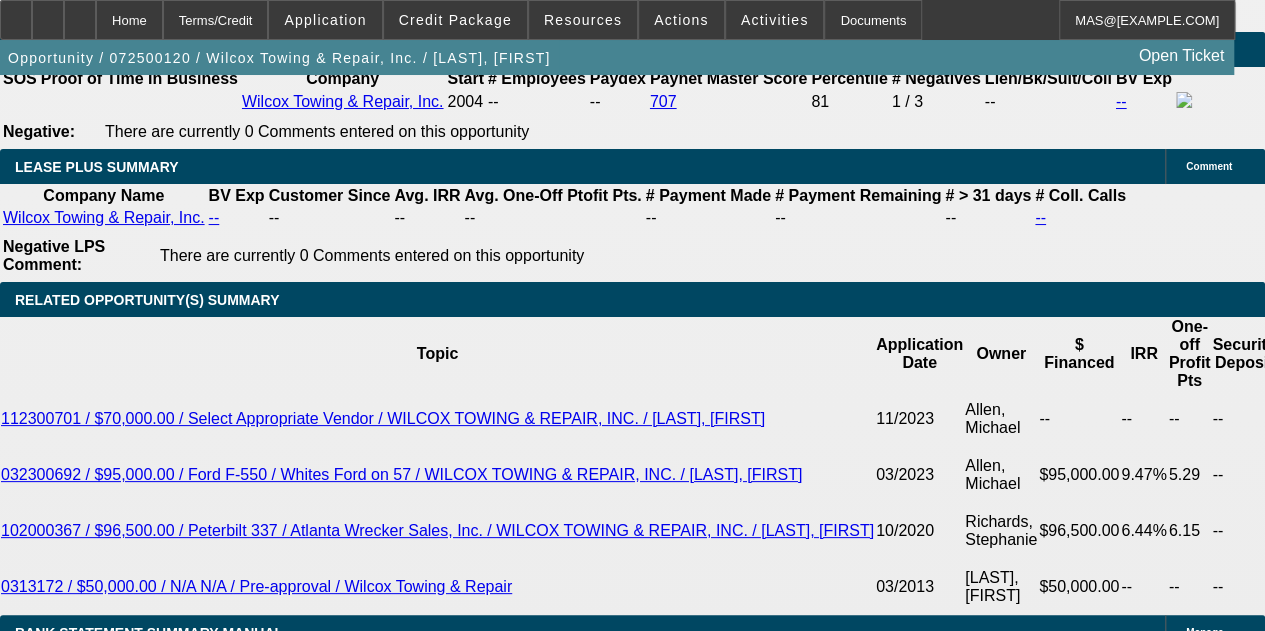 scroll, scrollTop: 3456, scrollLeft: 0, axis: vertical 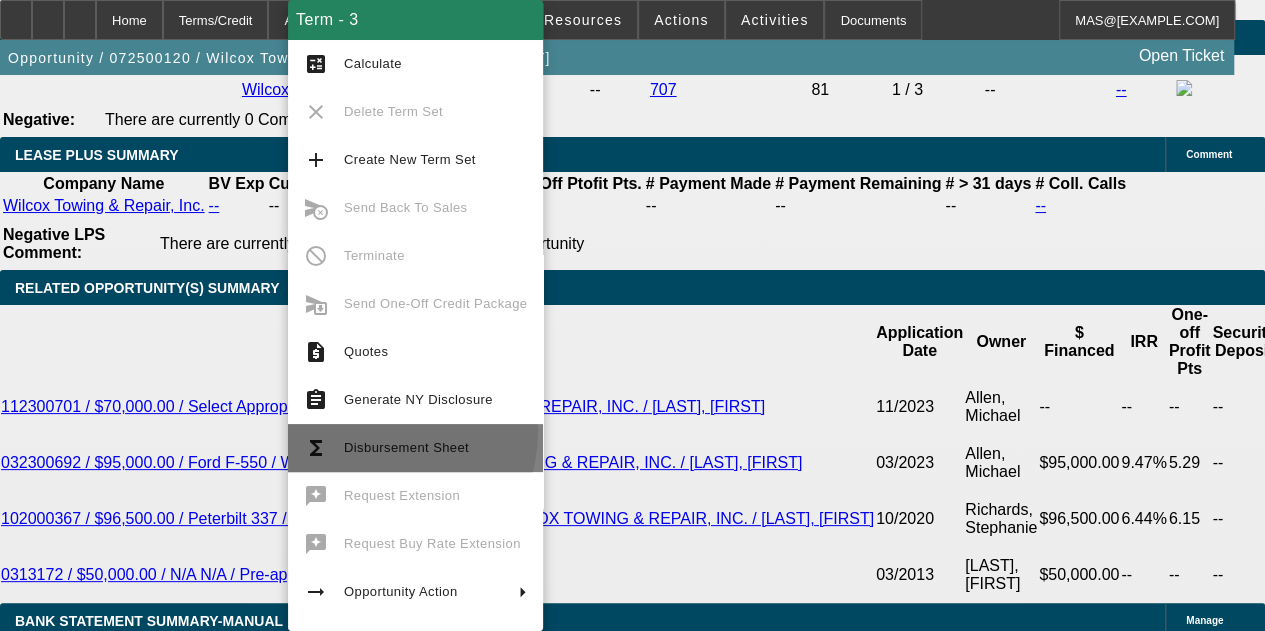 click on "functions
Disbursement Sheet" at bounding box center (415, 448) 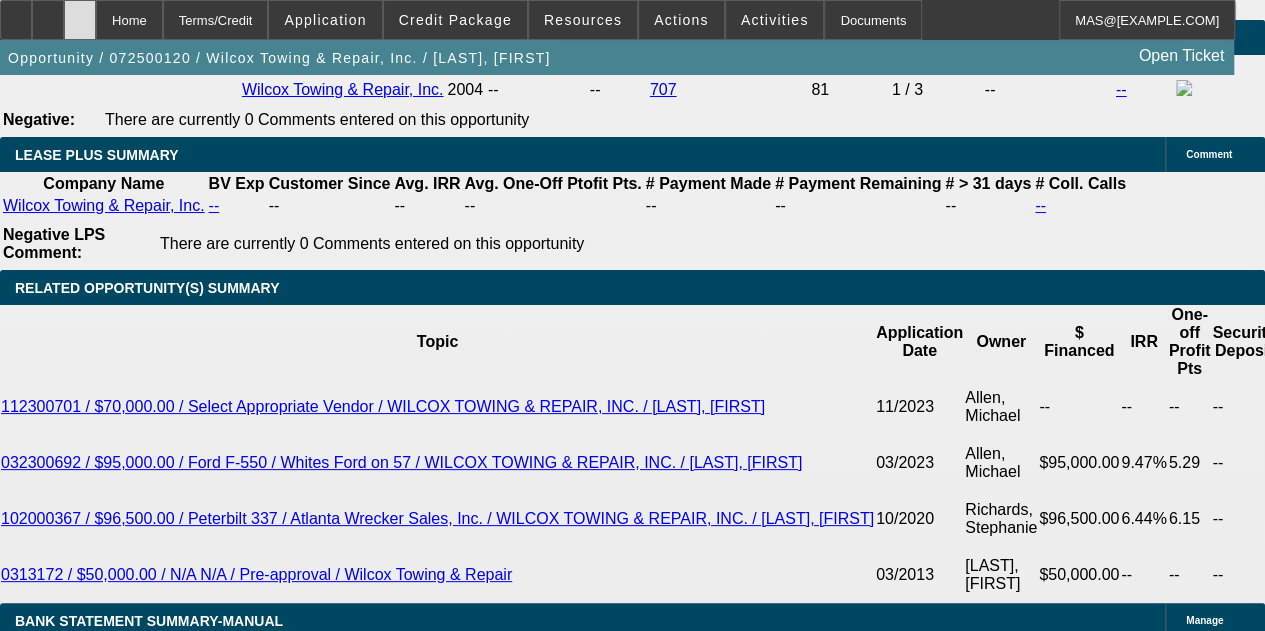 click at bounding box center (80, 13) 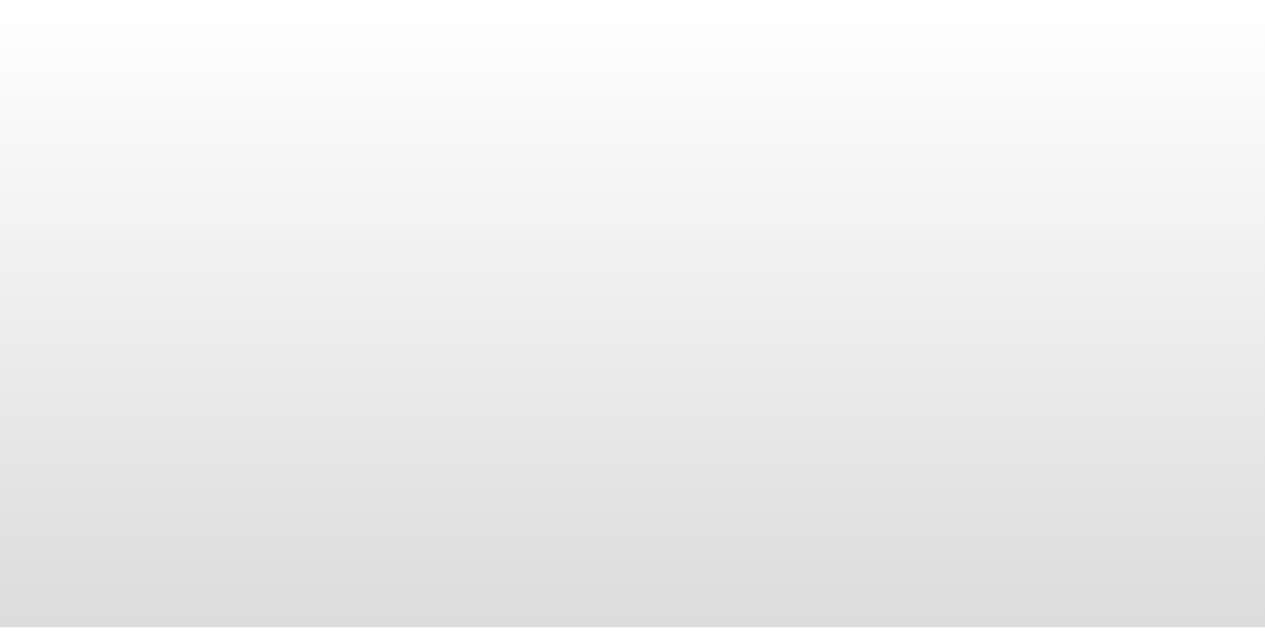 scroll, scrollTop: 0, scrollLeft: 0, axis: both 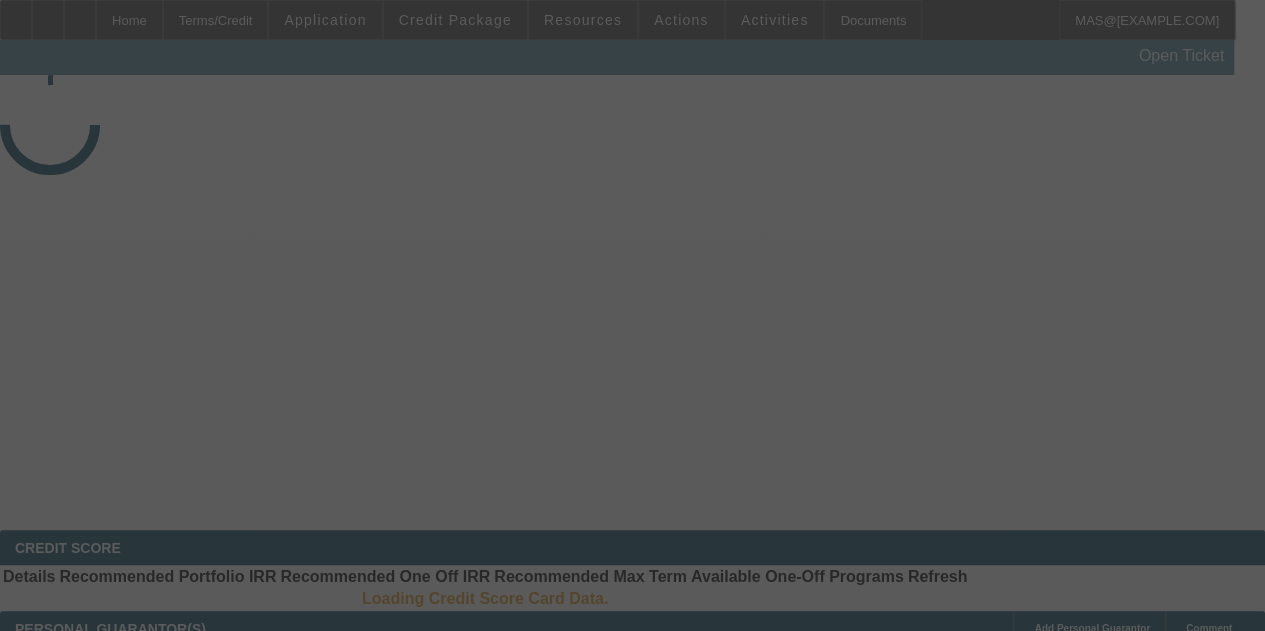 select on "4" 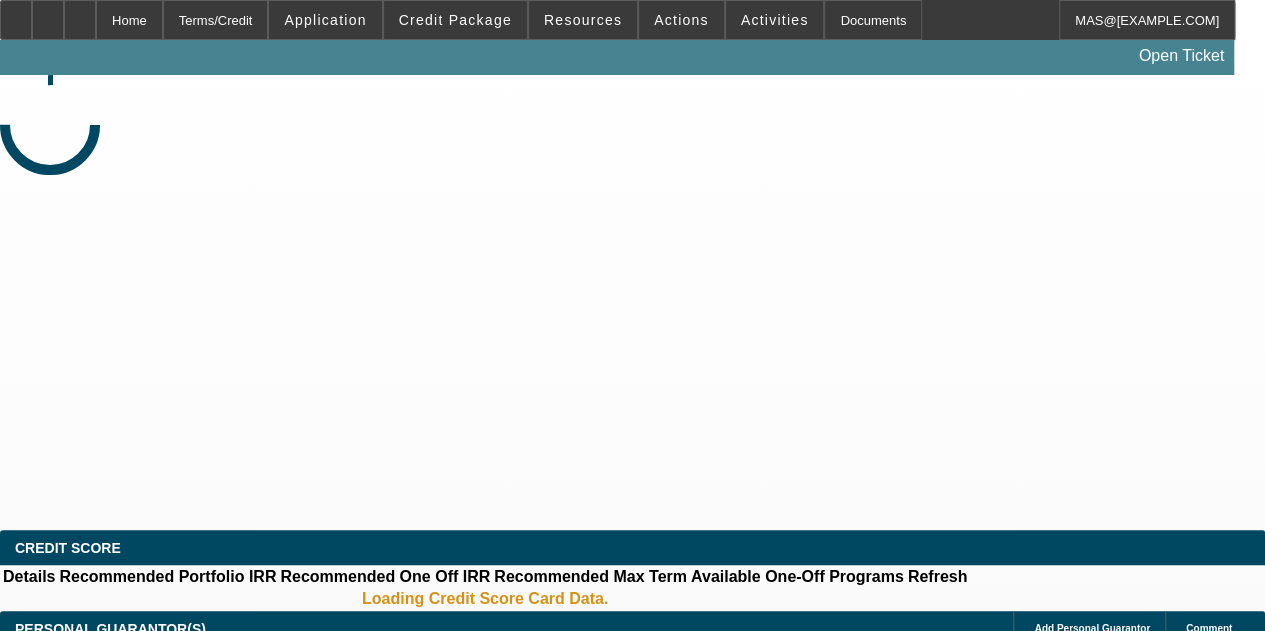 select on "0" 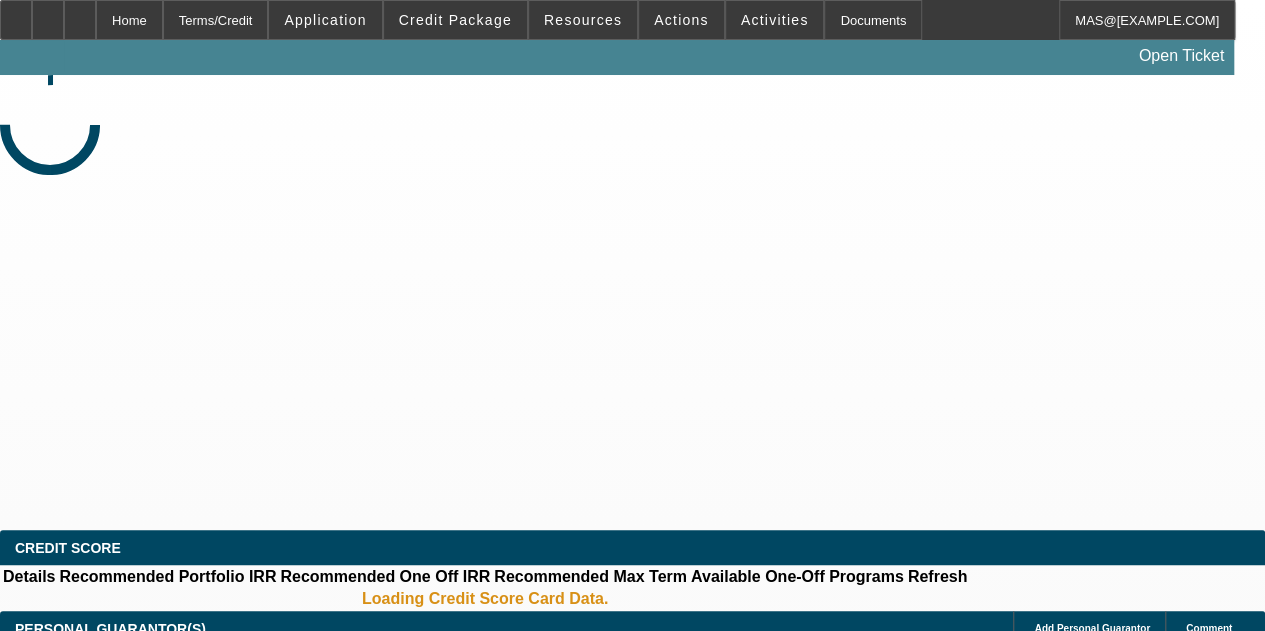 select on "0" 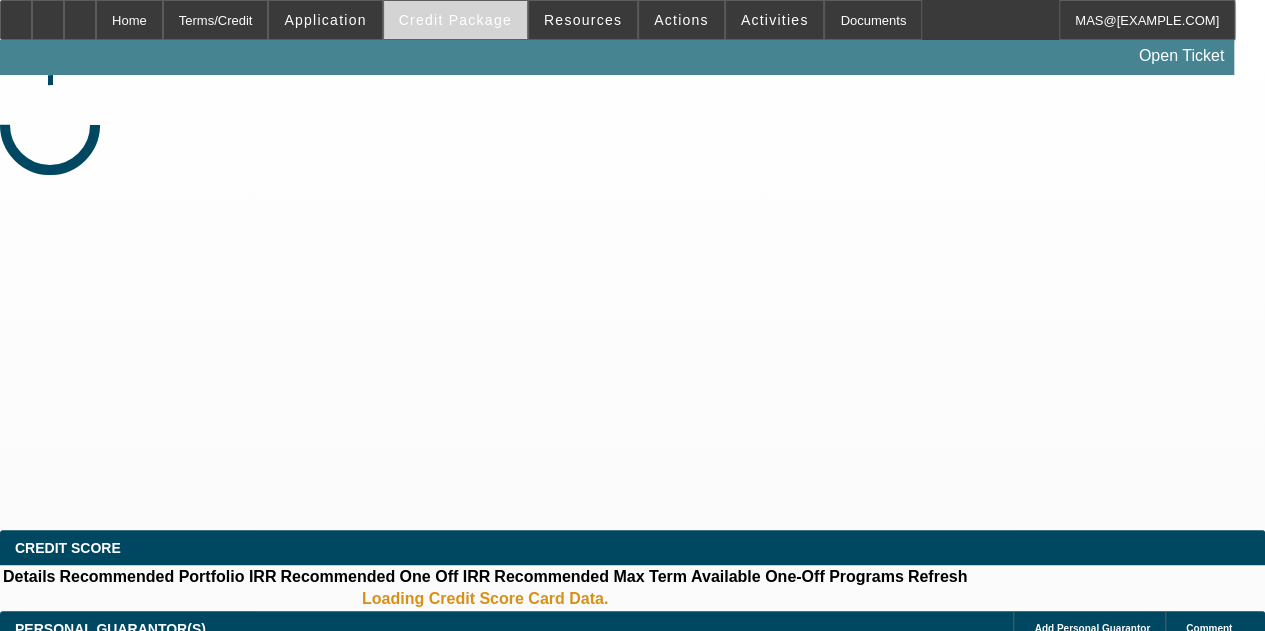 select on "1" 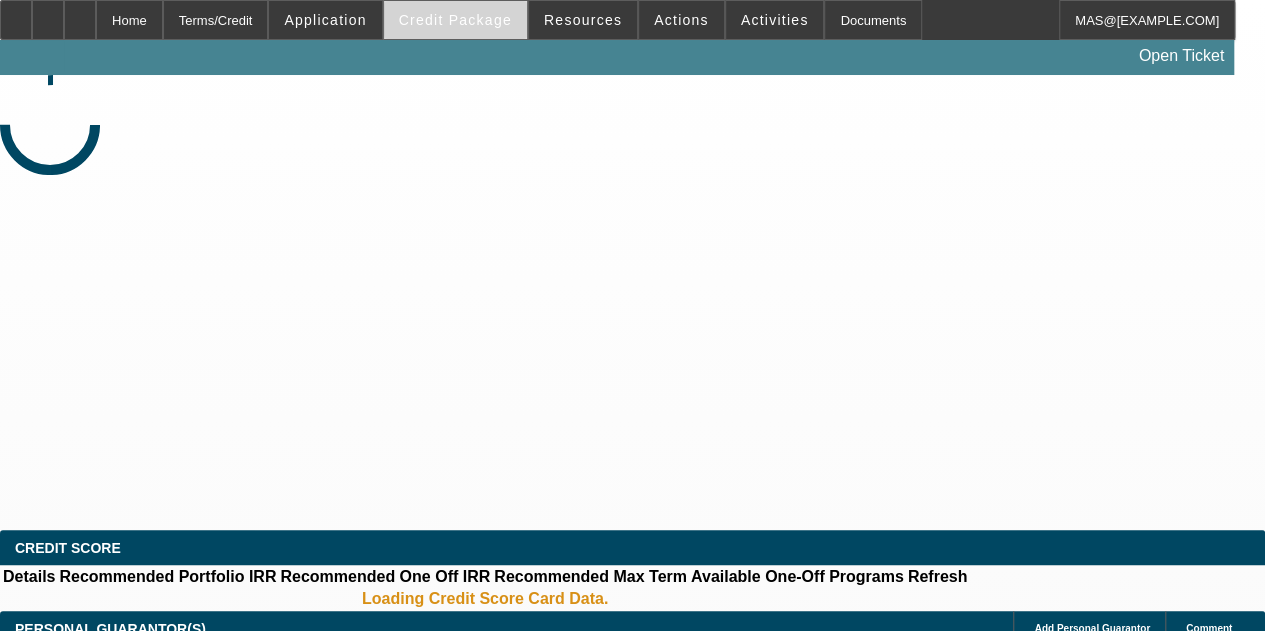 select on "1" 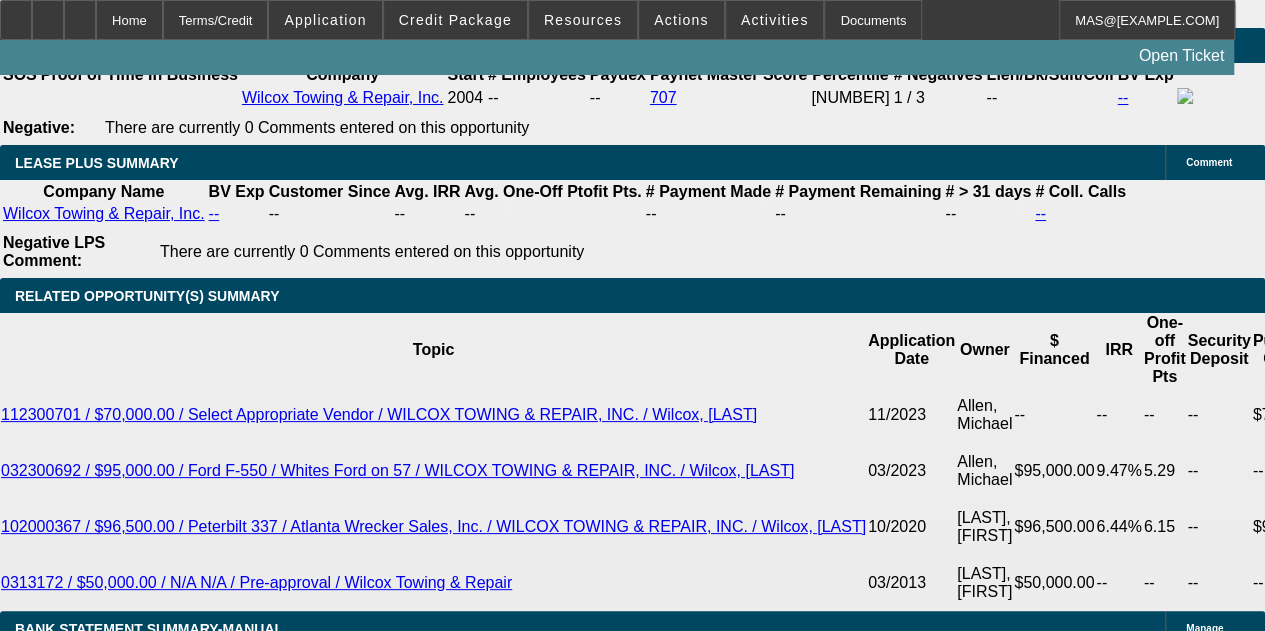 scroll, scrollTop: 3526, scrollLeft: 0, axis: vertical 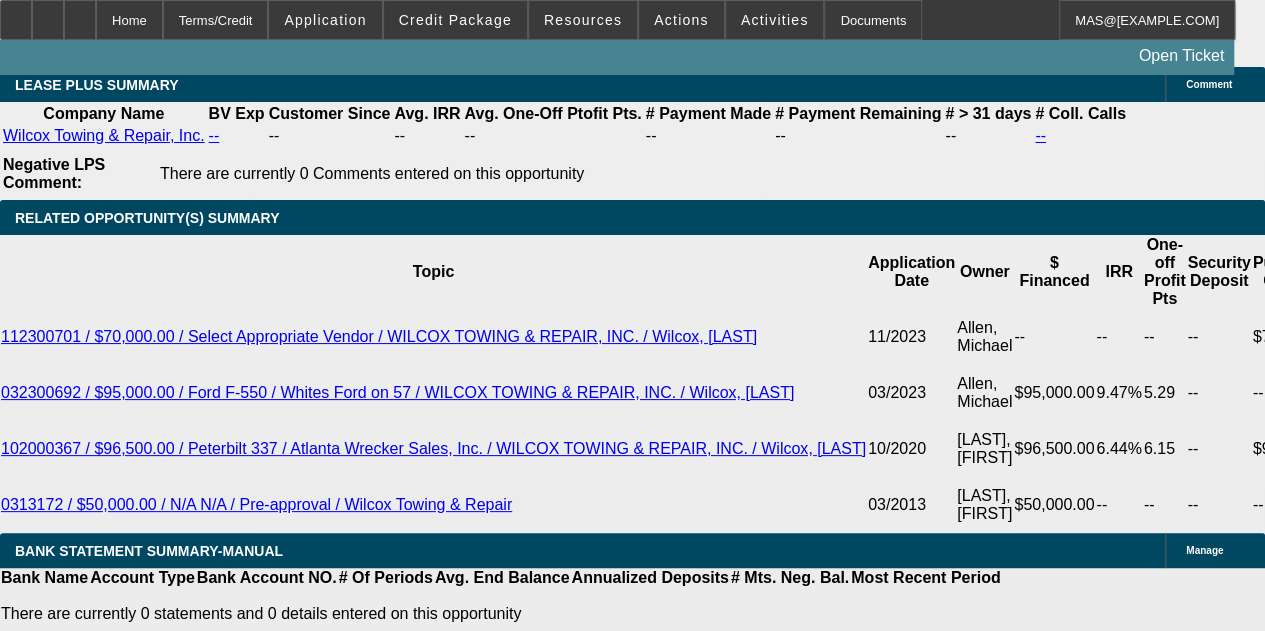 click on "First Commonwealth Equipment Finance" 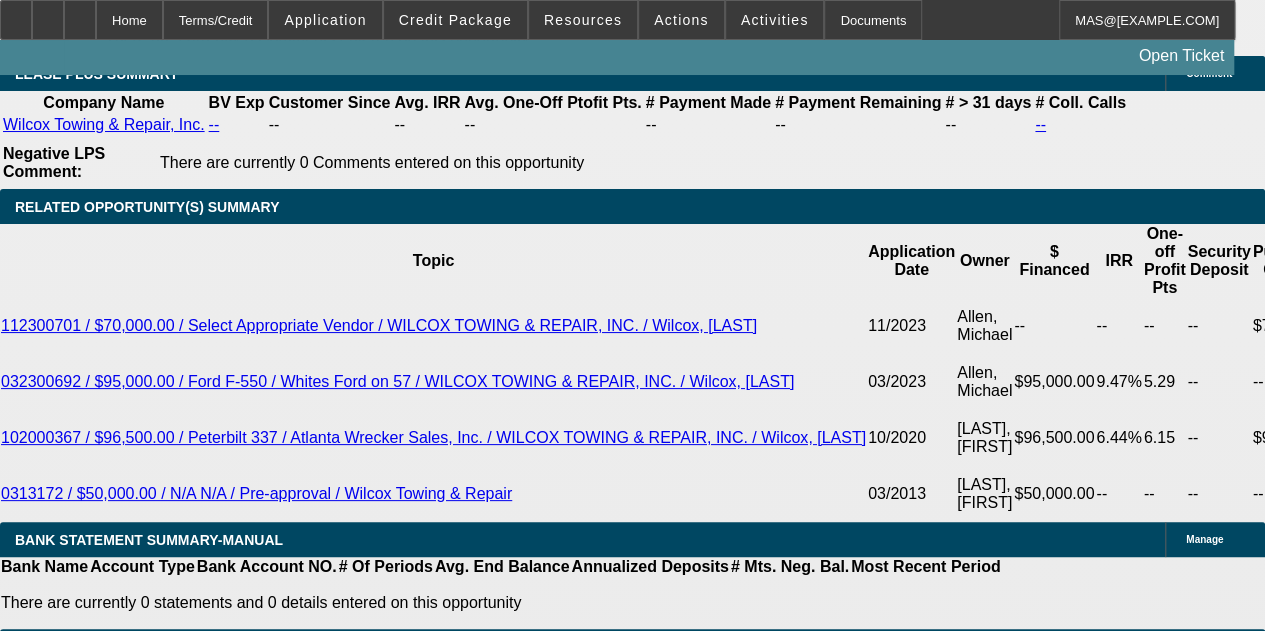 scroll, scrollTop: 0, scrollLeft: 0, axis: both 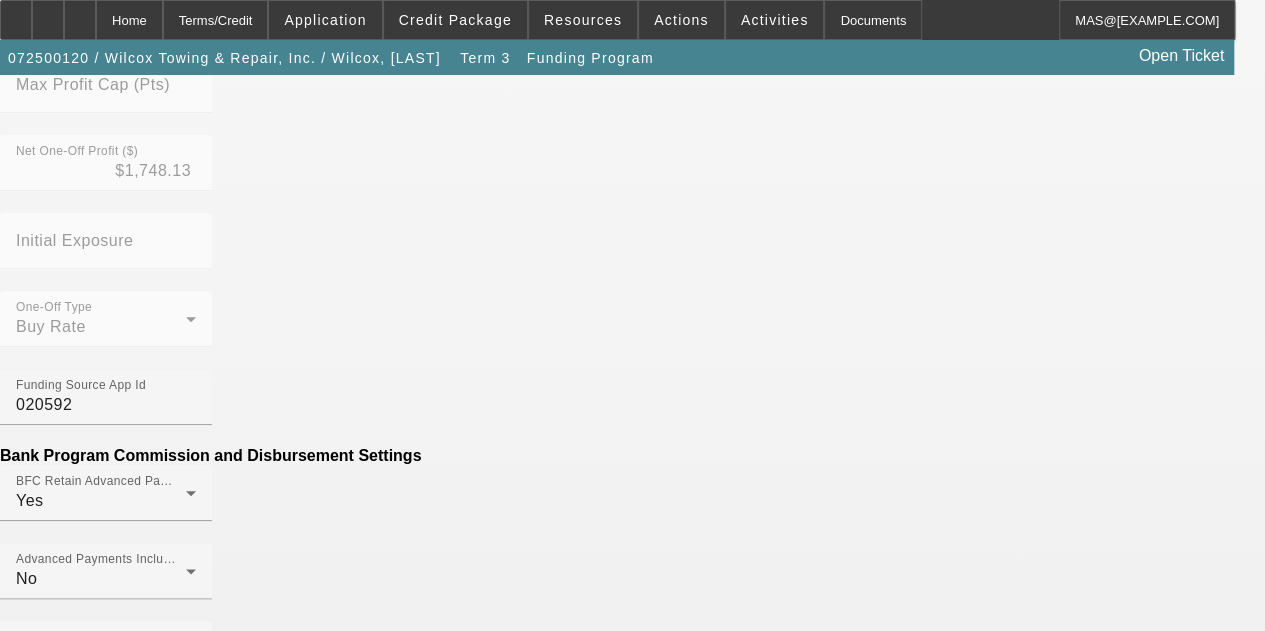 click on "Generate Disbursement Sheet" at bounding box center (108, 1665) 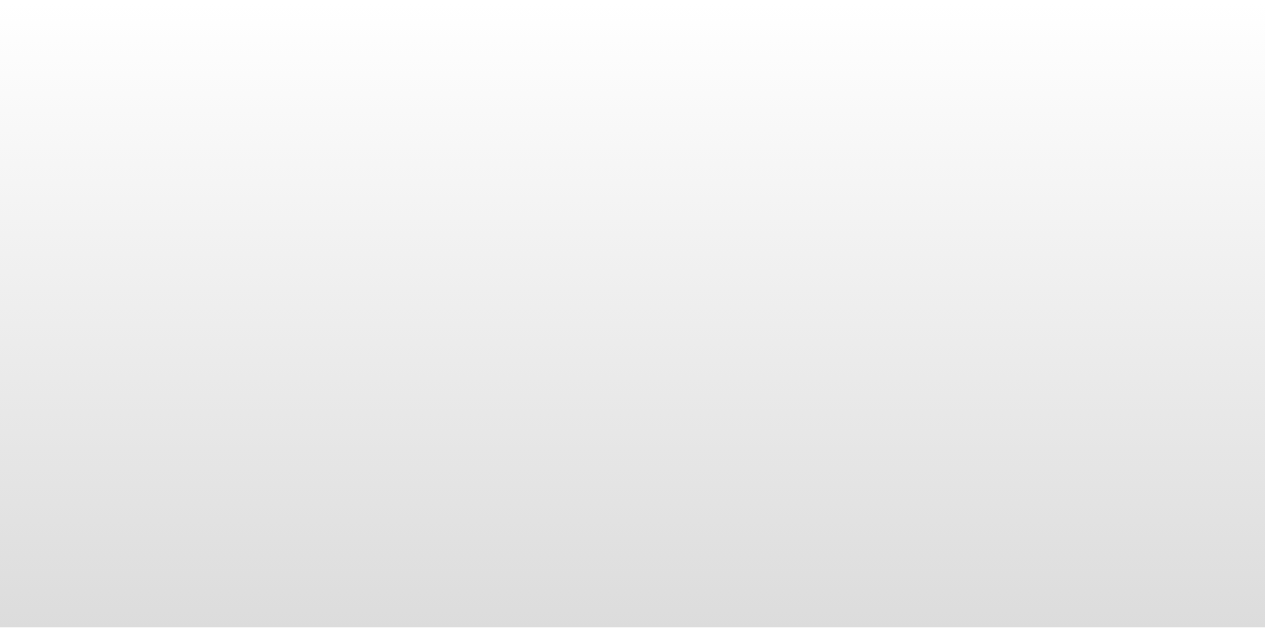 scroll, scrollTop: 0, scrollLeft: 0, axis: both 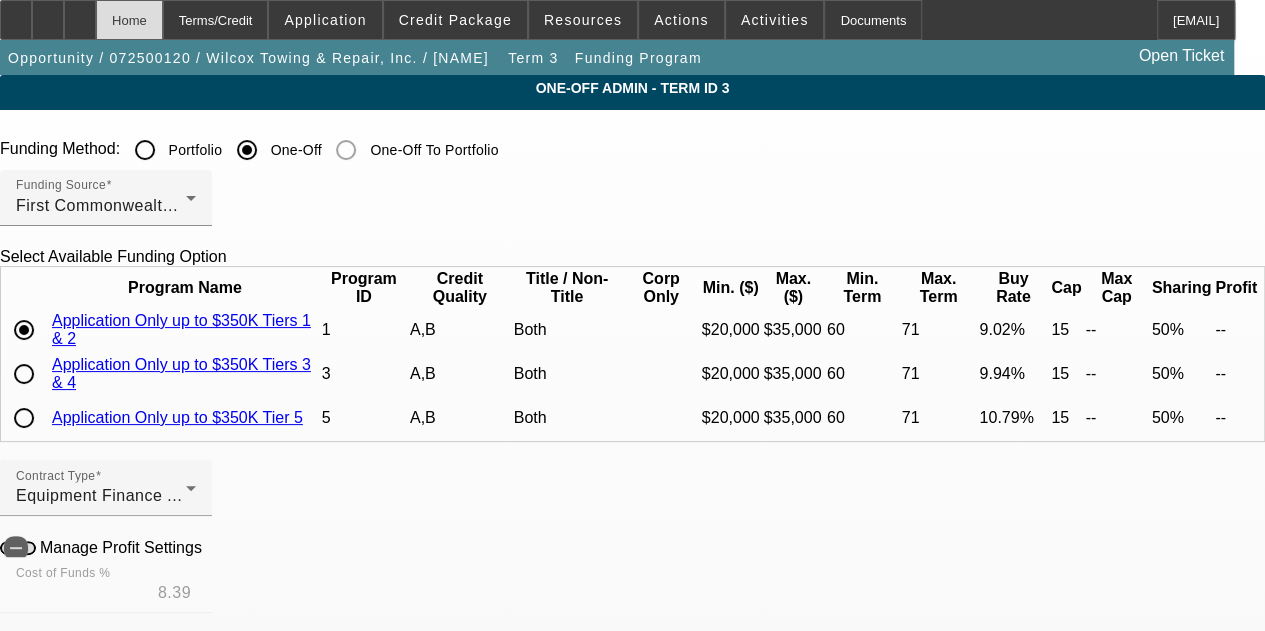 click on "Home" at bounding box center (129, 20) 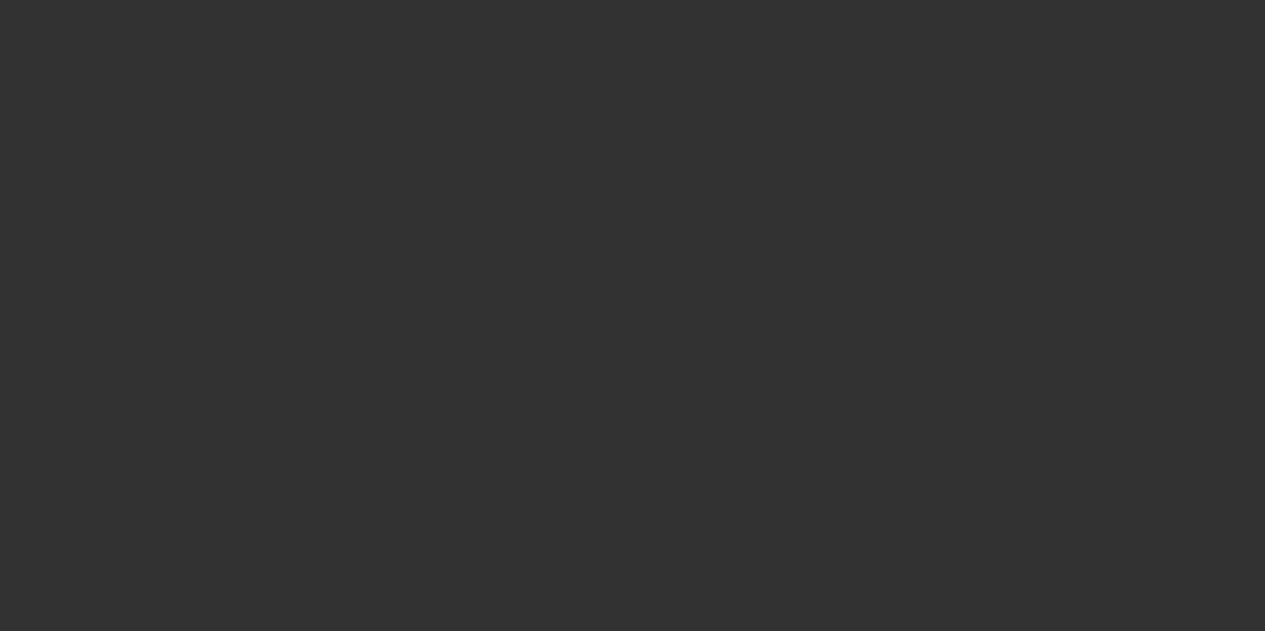 select on "4" 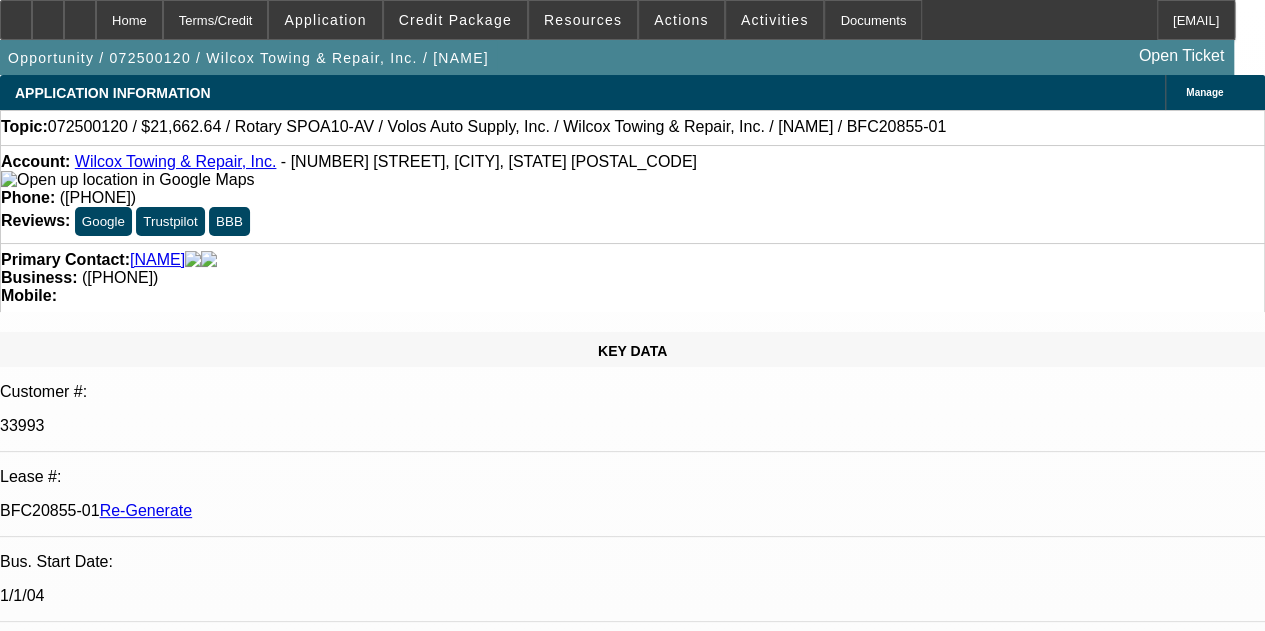 select on "0" 